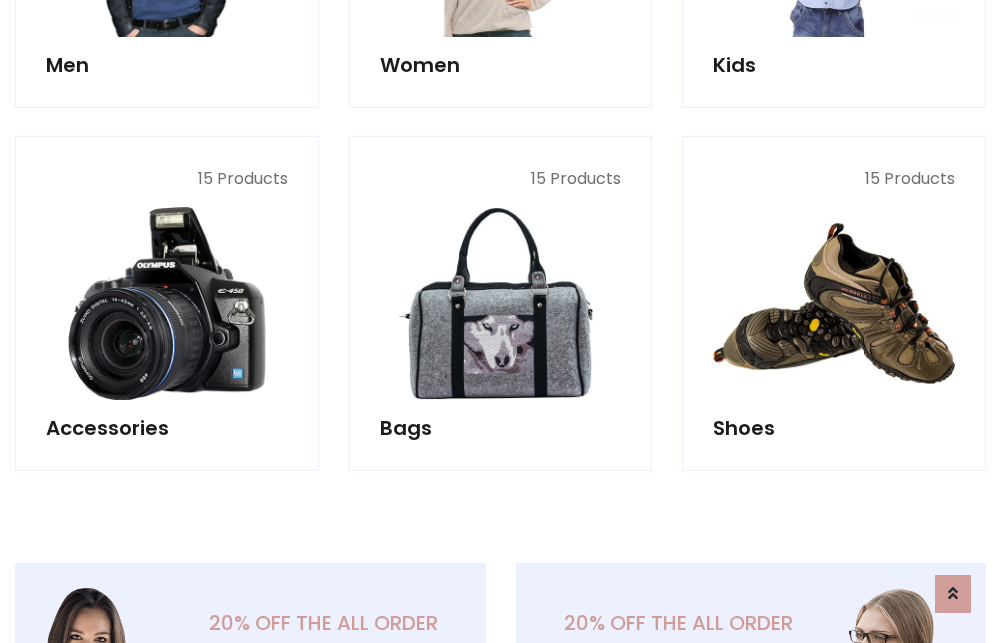 scroll, scrollTop: 853, scrollLeft: 0, axis: vertical 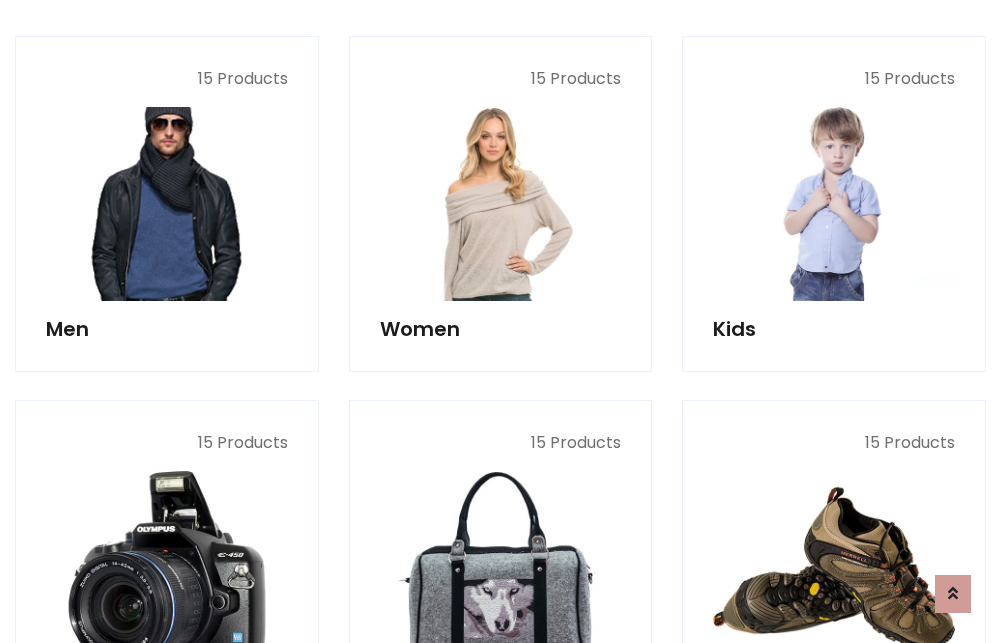click at bounding box center (167, 204) 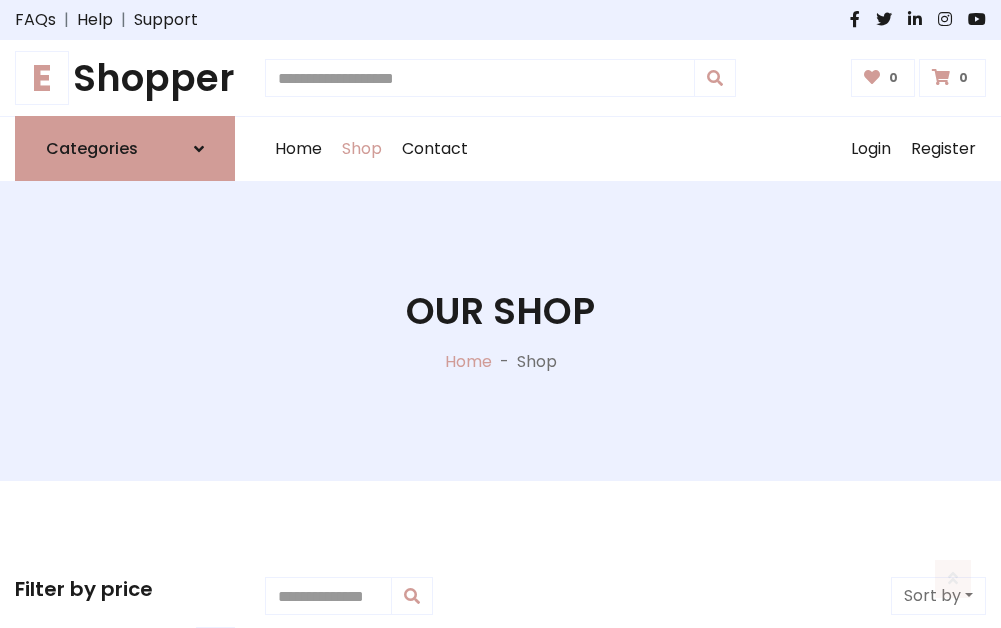 scroll, scrollTop: 807, scrollLeft: 0, axis: vertical 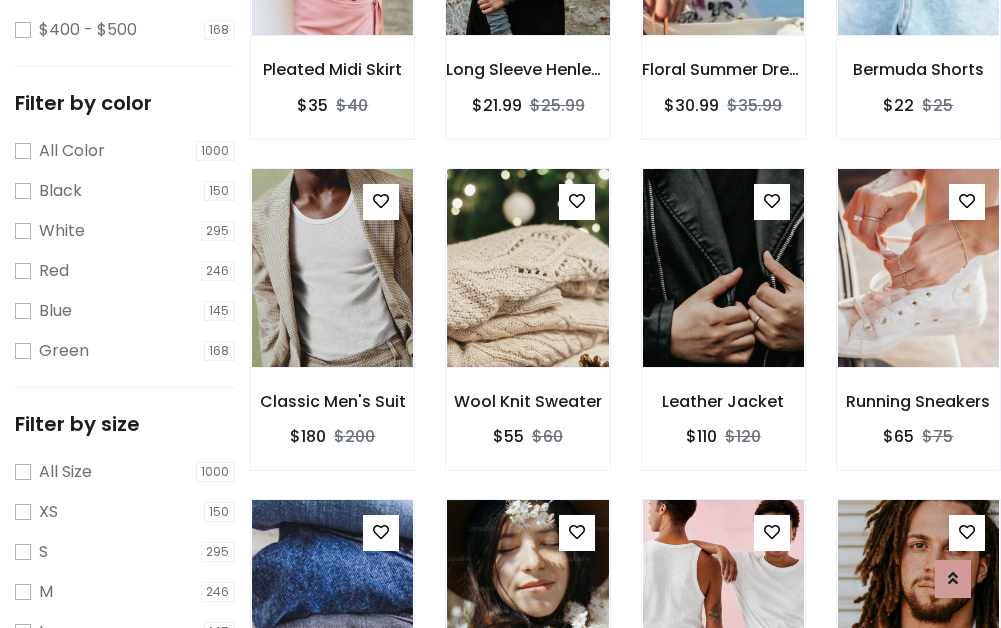 click at bounding box center [527, -64] 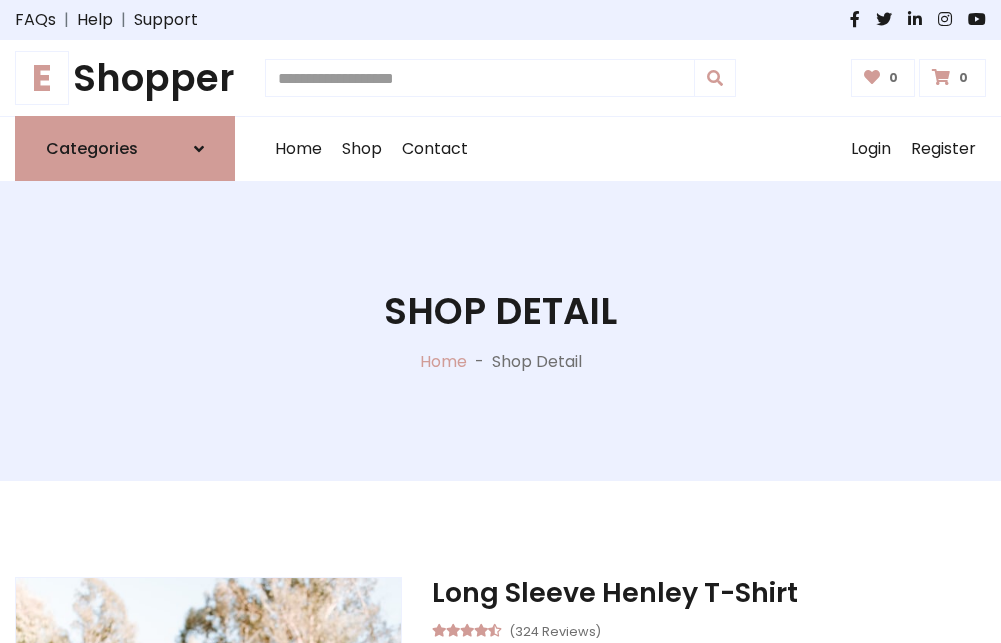 scroll, scrollTop: 0, scrollLeft: 0, axis: both 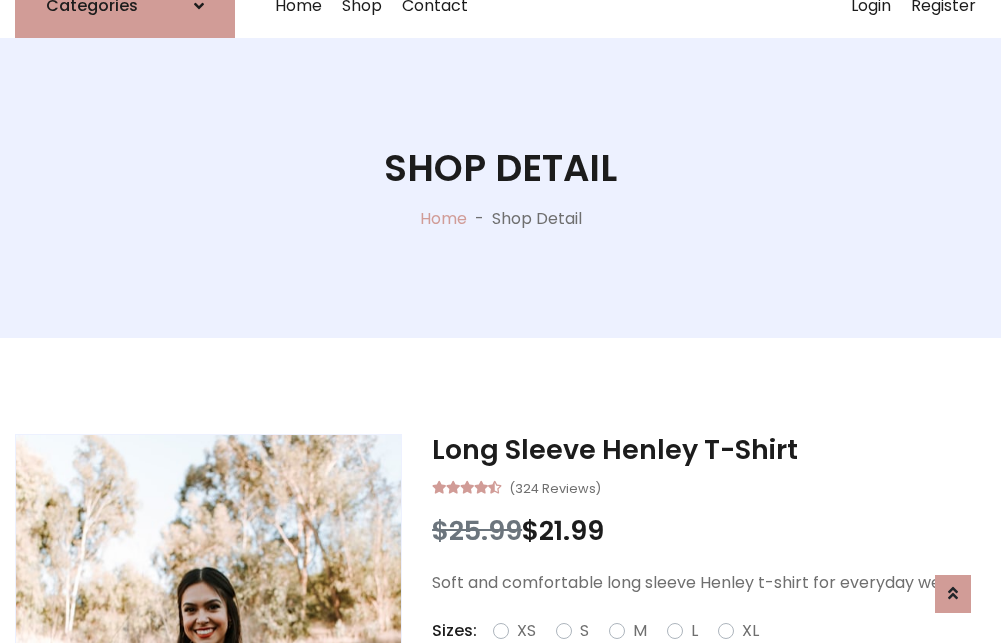 click on "Red" at bounding box center (722, 655) 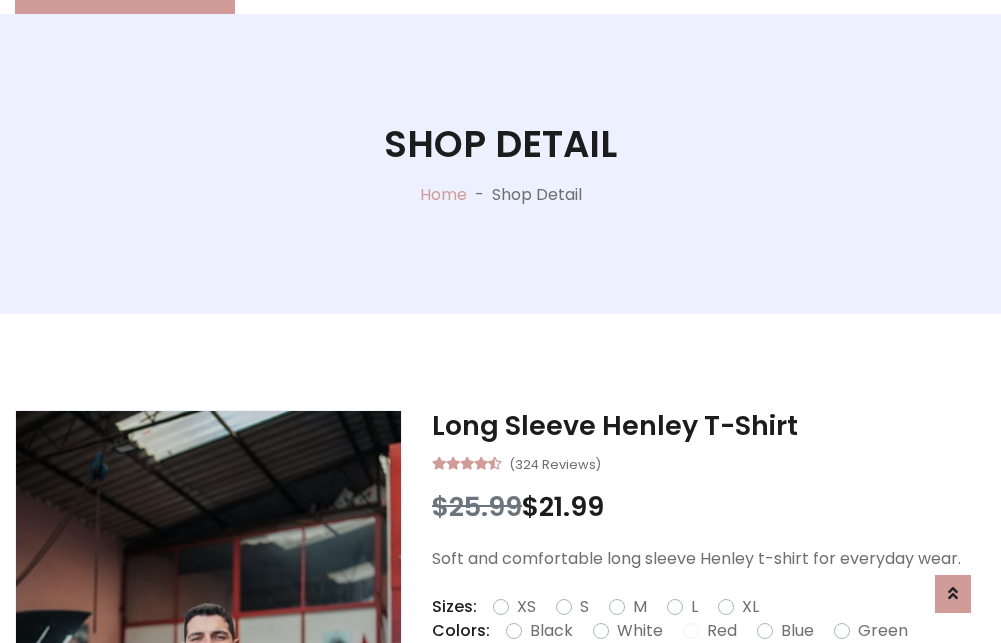 scroll, scrollTop: 237, scrollLeft: 0, axis: vertical 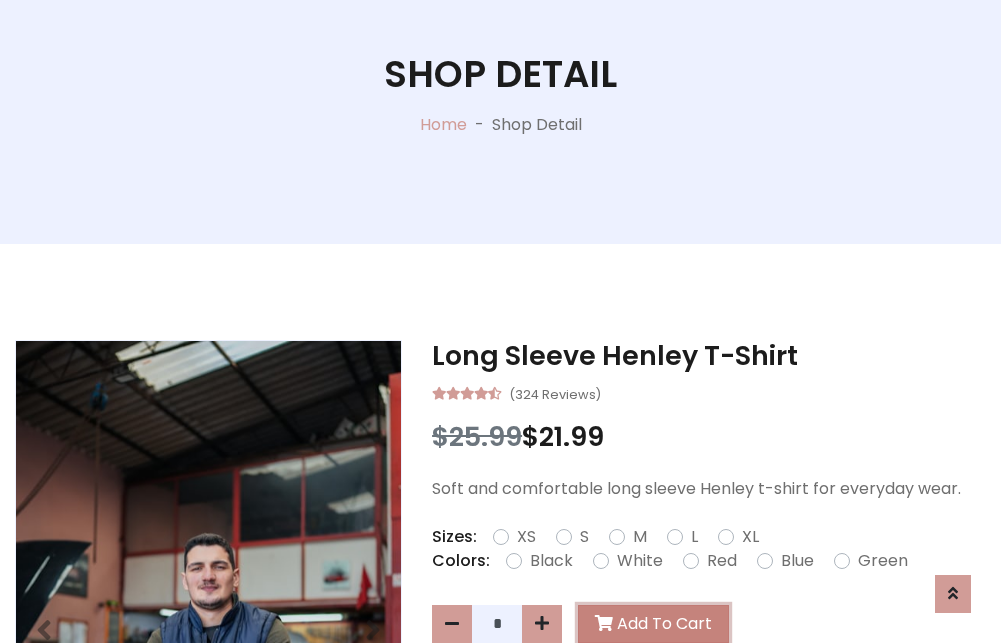 click on "Add To Cart" at bounding box center (653, 624) 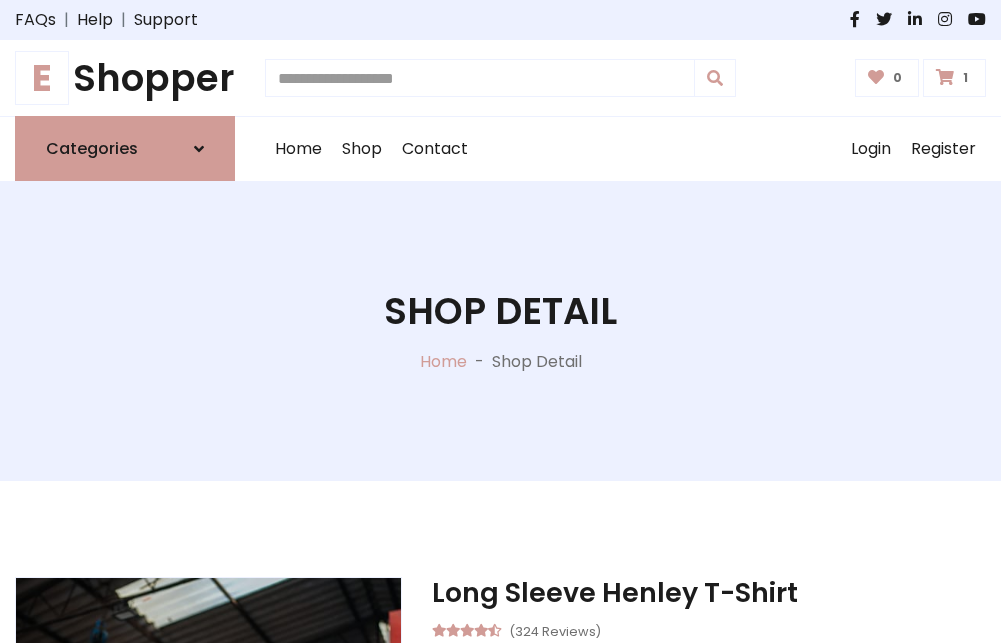click at bounding box center [945, 77] 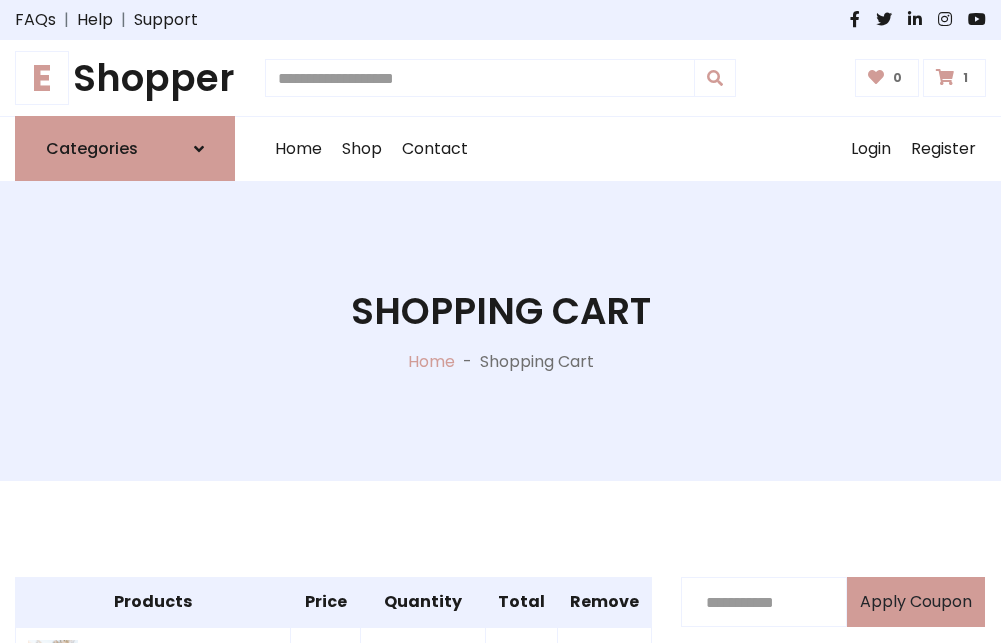 scroll, scrollTop: 474, scrollLeft: 0, axis: vertical 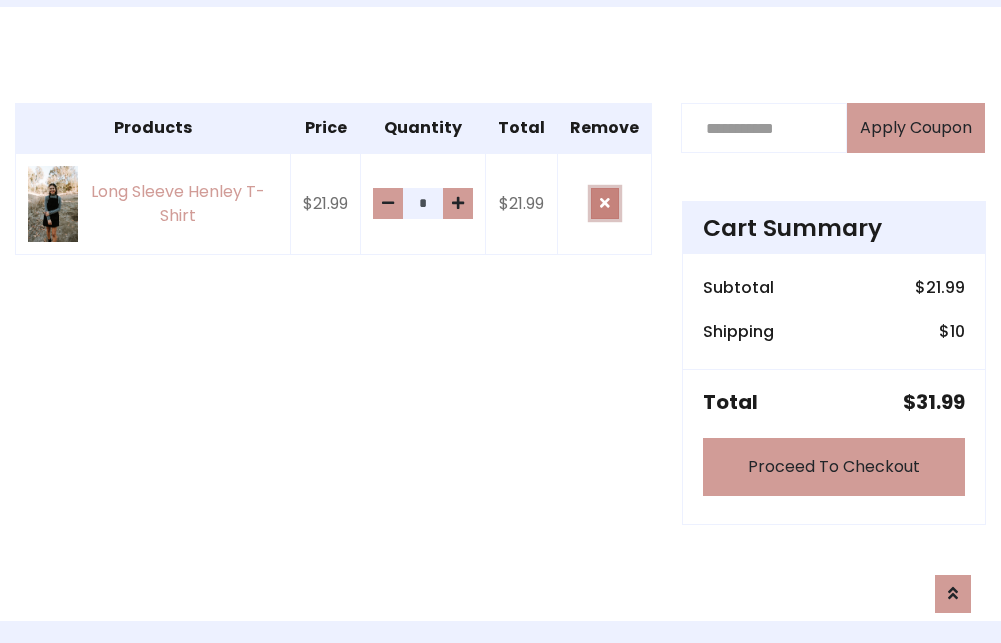 click at bounding box center [605, 203] 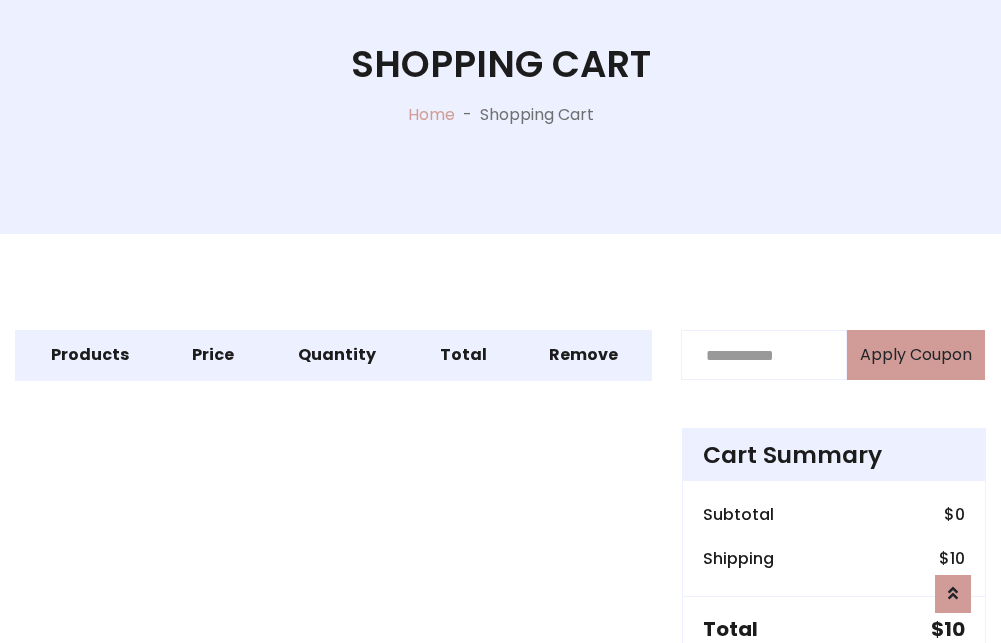 click on "Proceed To Checkout" at bounding box center [834, 694] 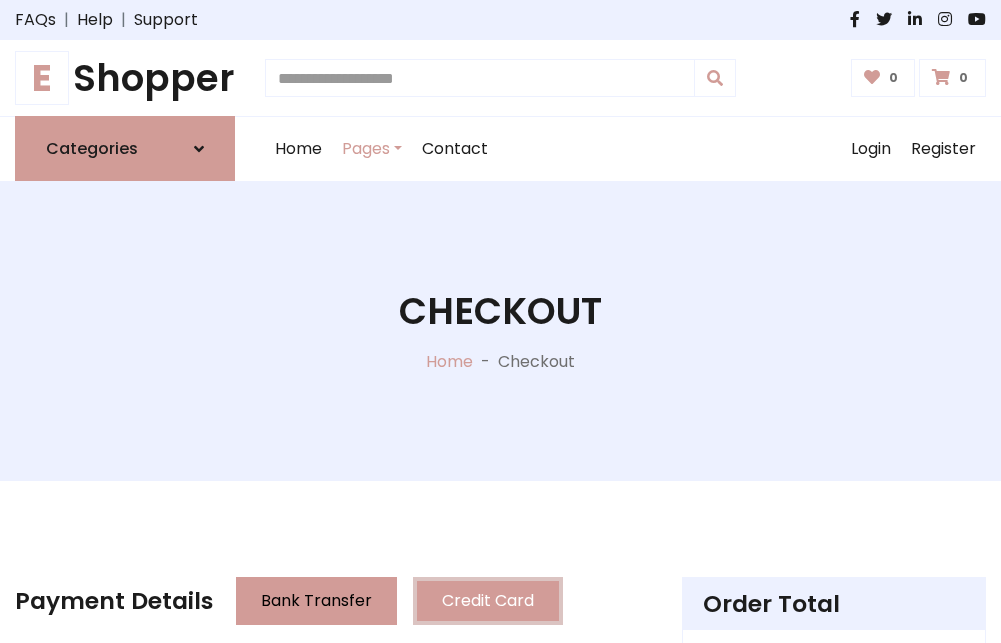 scroll, scrollTop: 137, scrollLeft: 0, axis: vertical 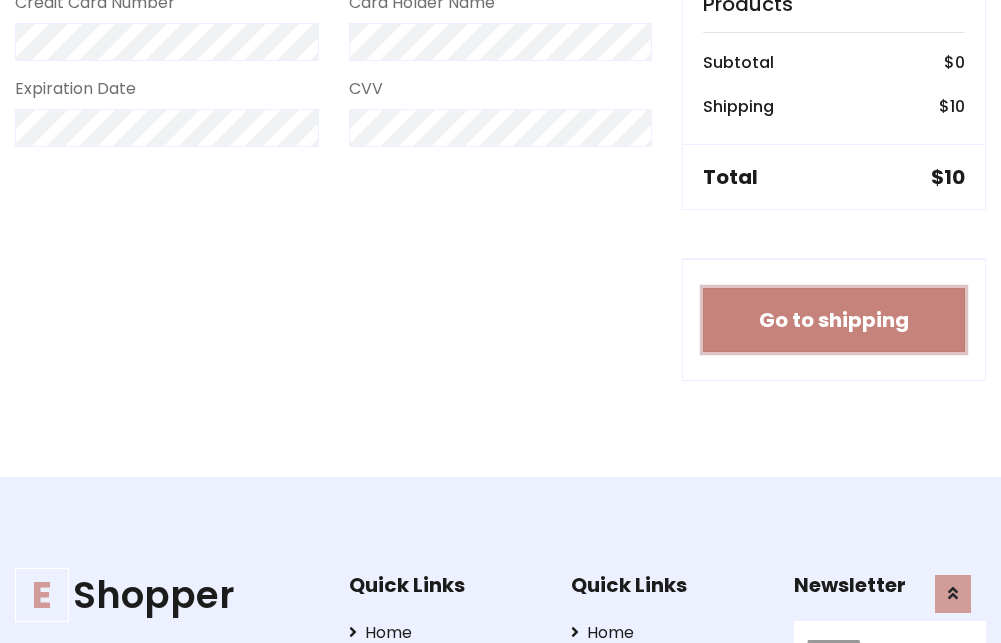 click on "Go to shipping" at bounding box center (834, 320) 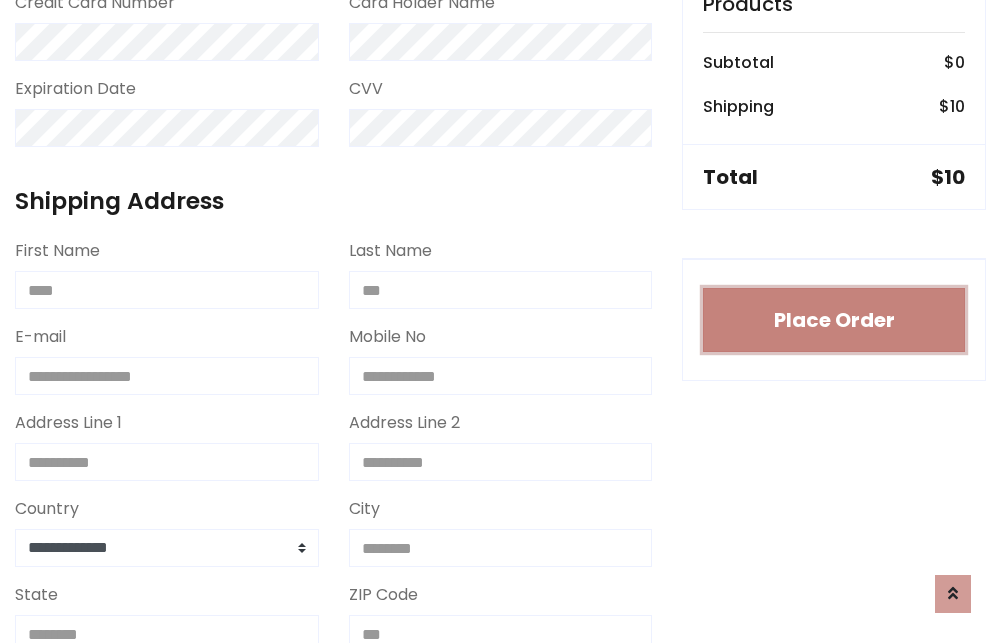 type 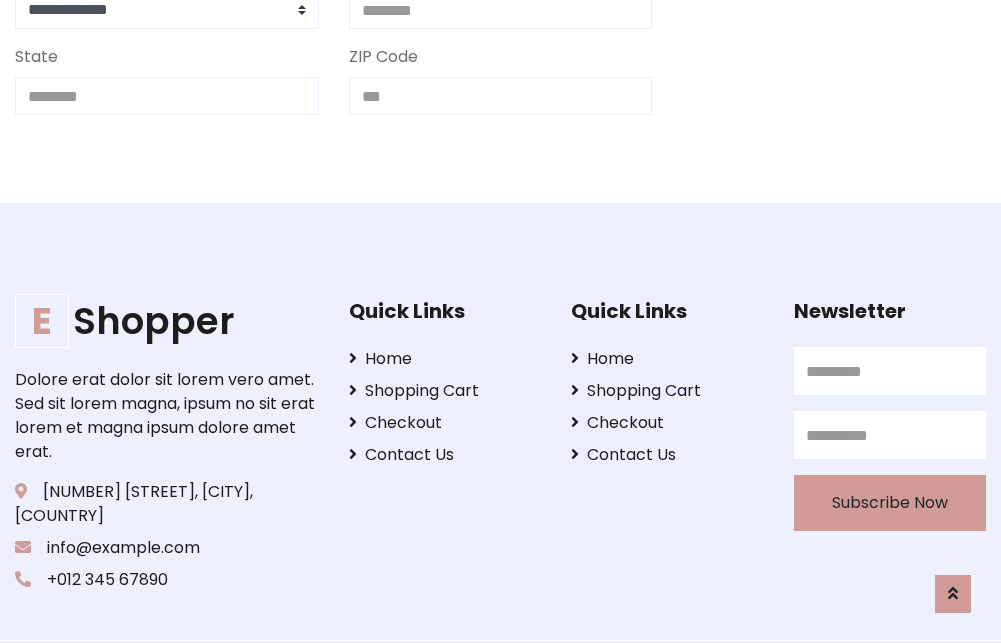 scroll, scrollTop: 713, scrollLeft: 0, axis: vertical 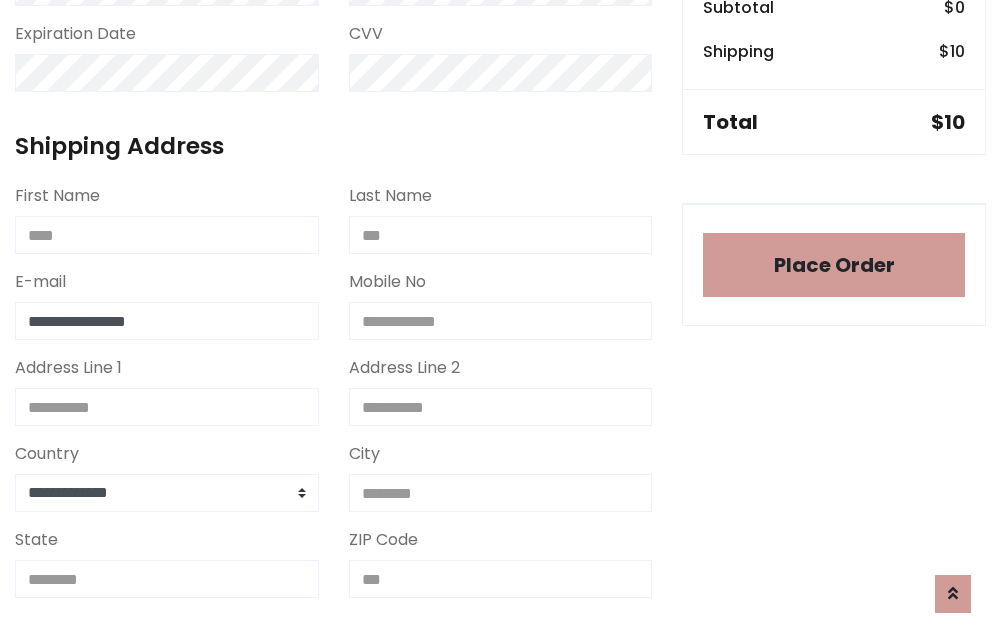 type on "**********" 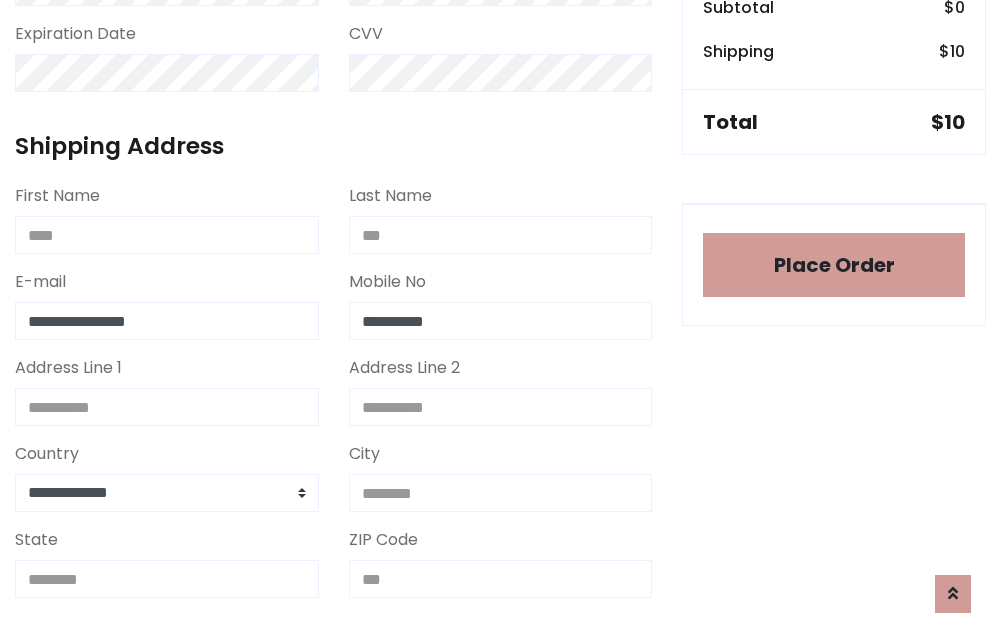 type on "**********" 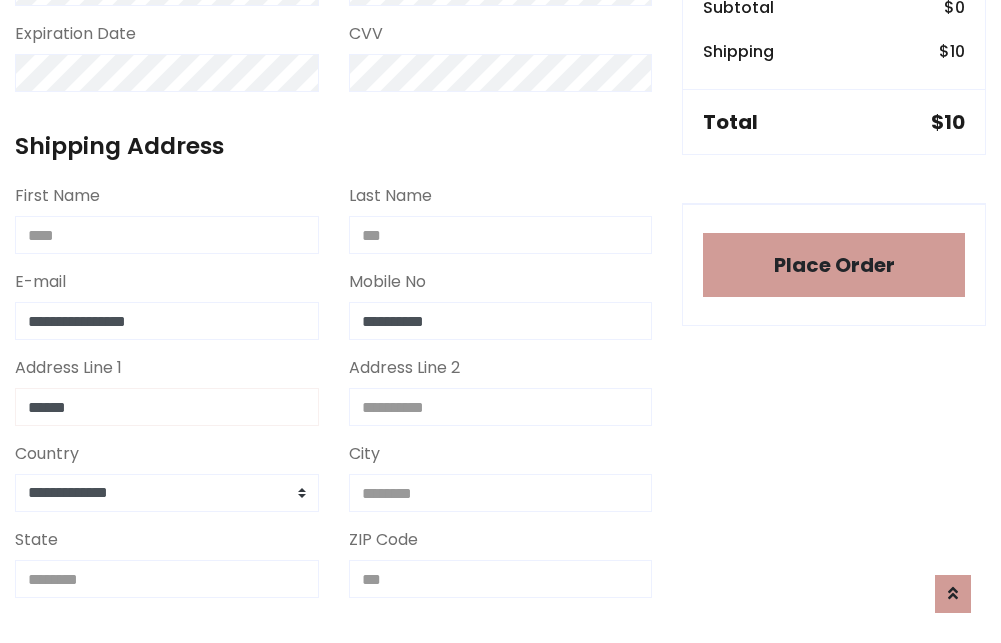 type on "******" 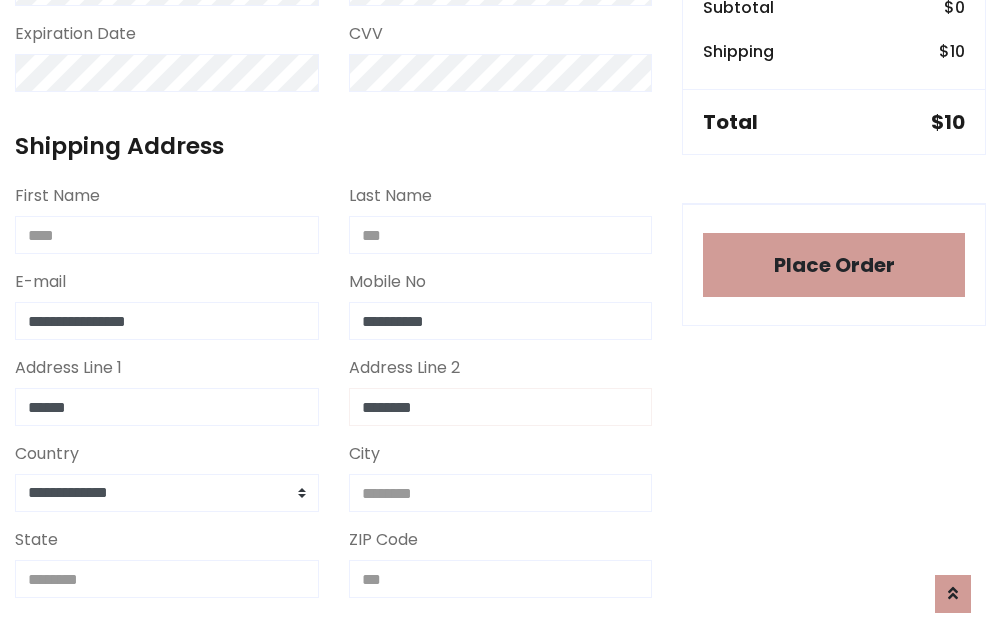 type on "********" 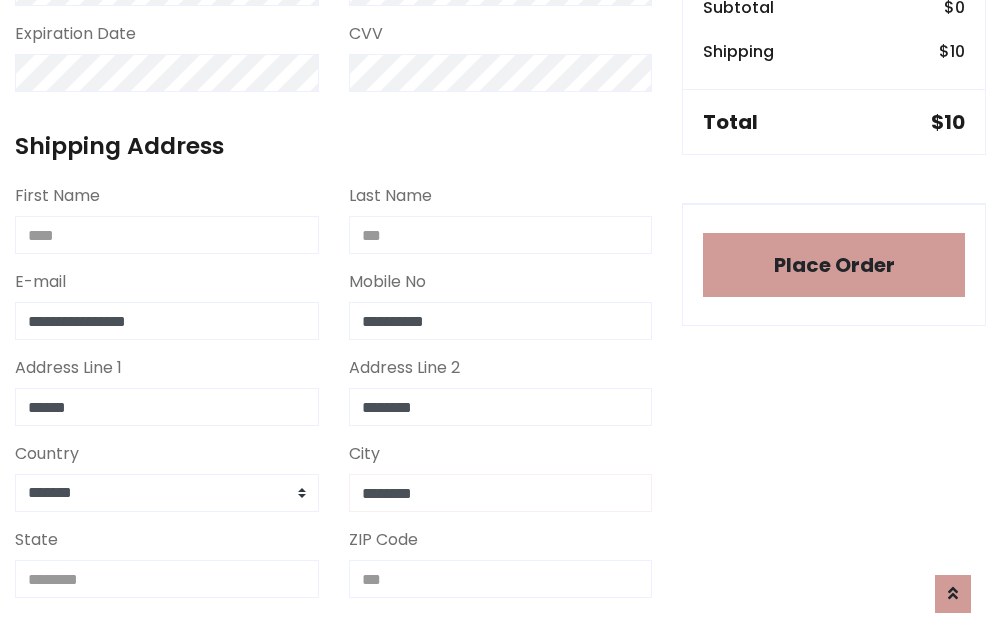 type on "********" 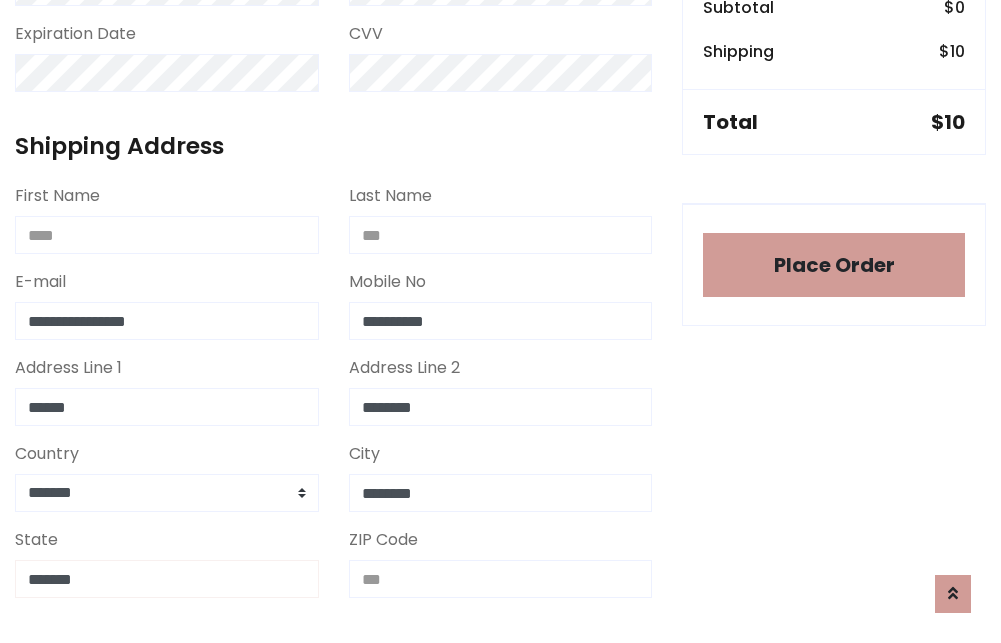 type on "*******" 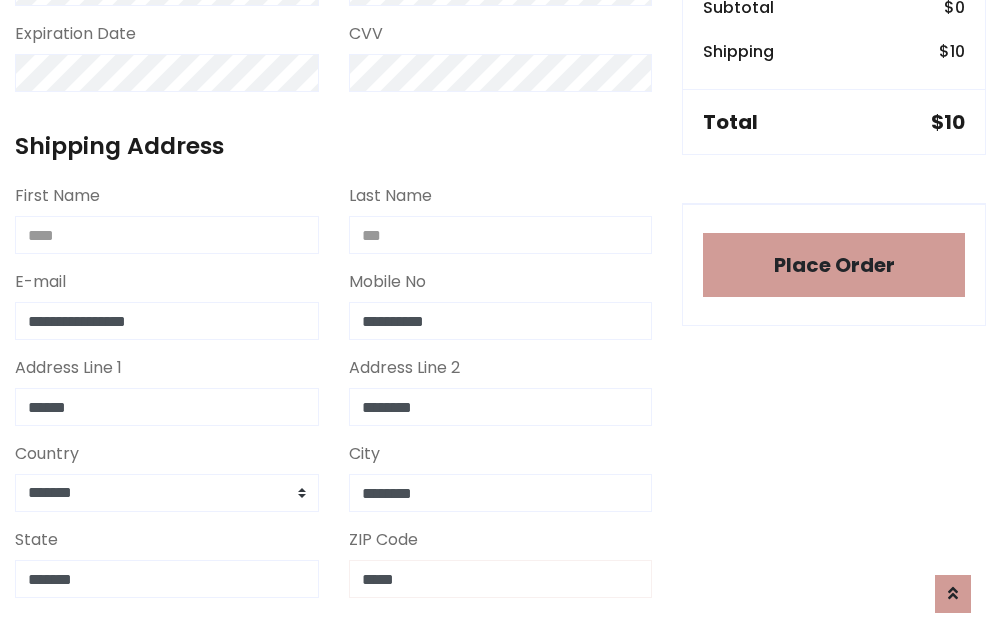 scroll, scrollTop: 403, scrollLeft: 0, axis: vertical 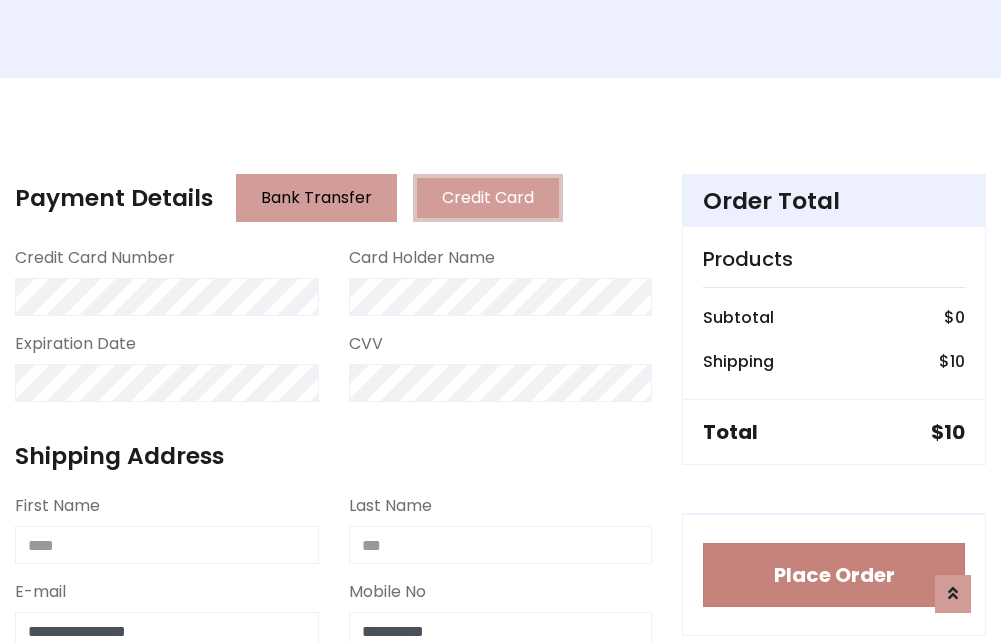 type on "*****" 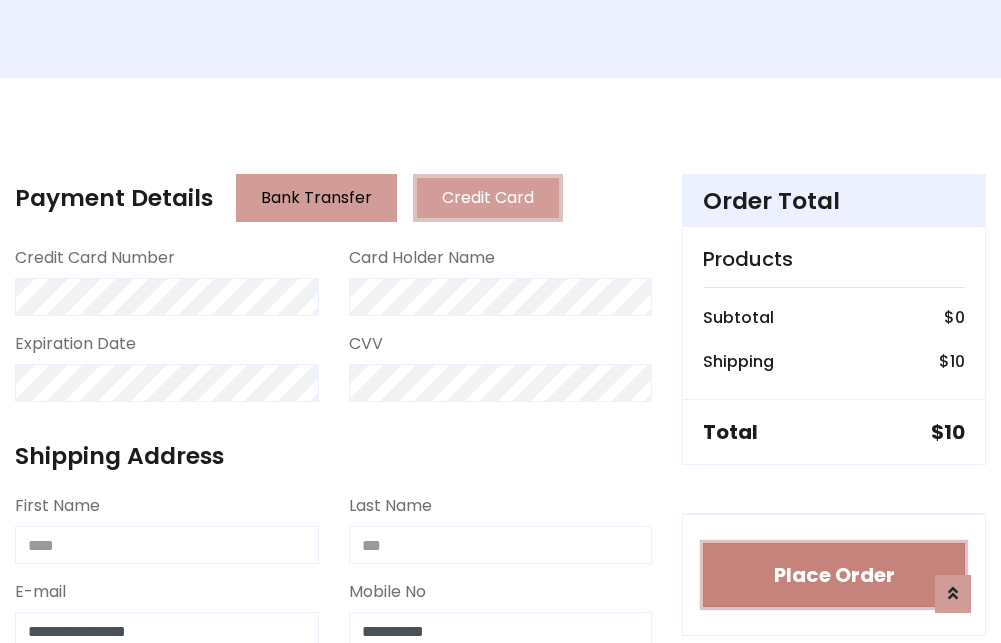 click on "Place Order" at bounding box center [834, 575] 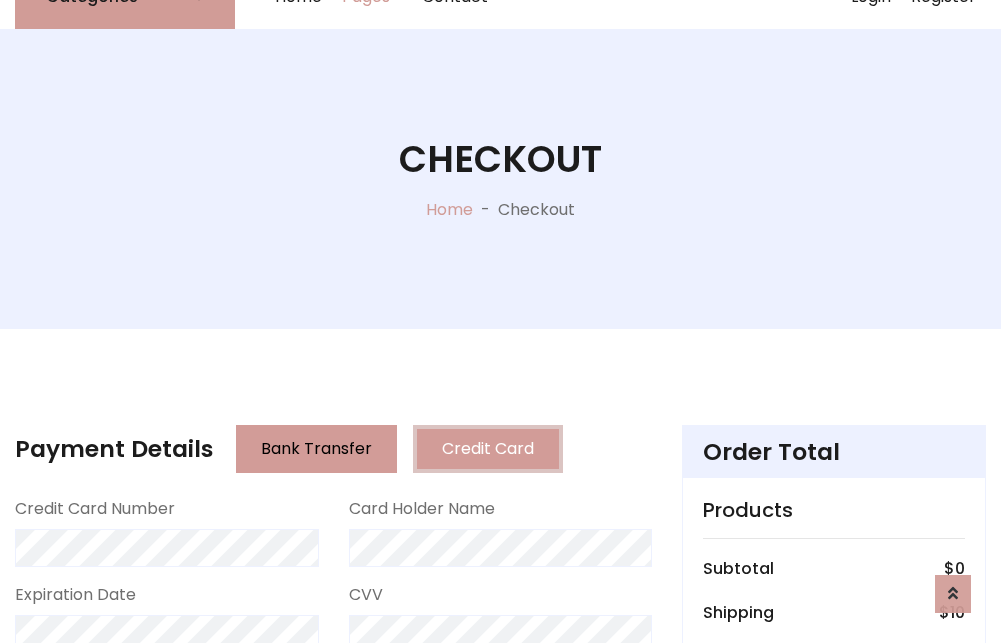 scroll, scrollTop: 0, scrollLeft: 0, axis: both 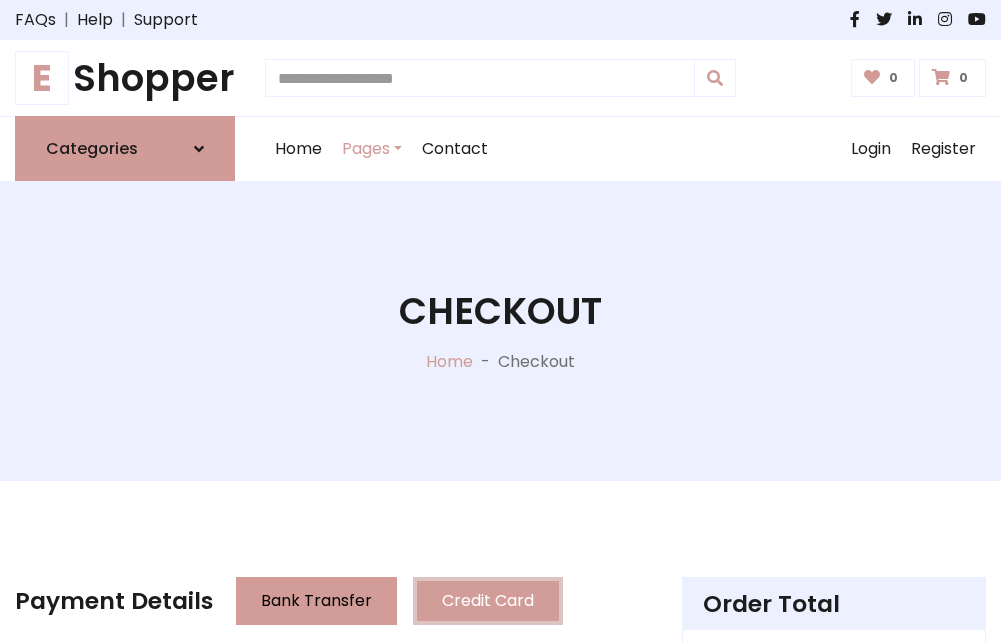 click on "E Shopper" at bounding box center (125, 78) 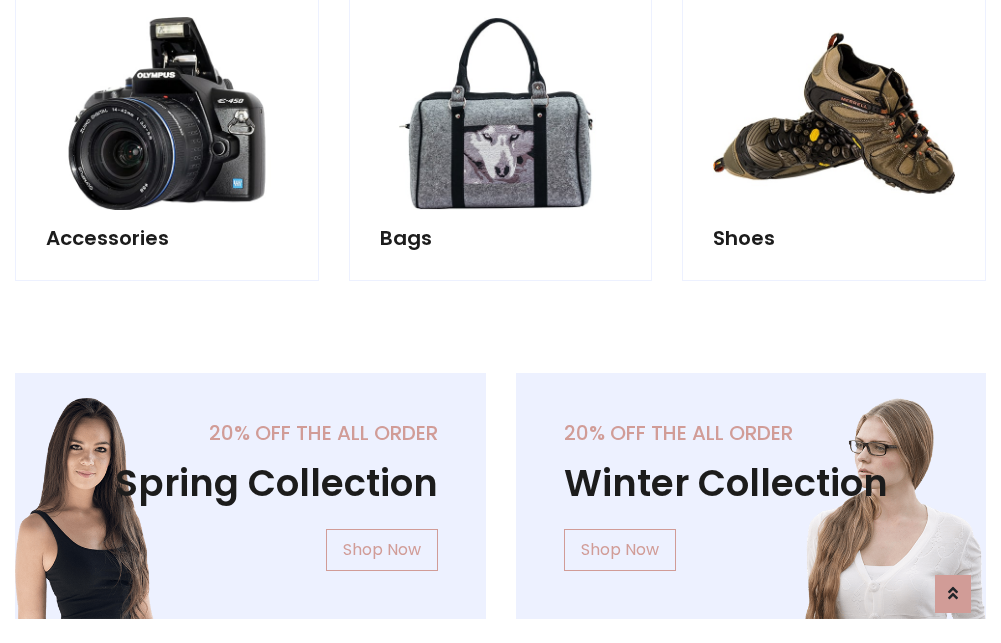 scroll, scrollTop: 770, scrollLeft: 0, axis: vertical 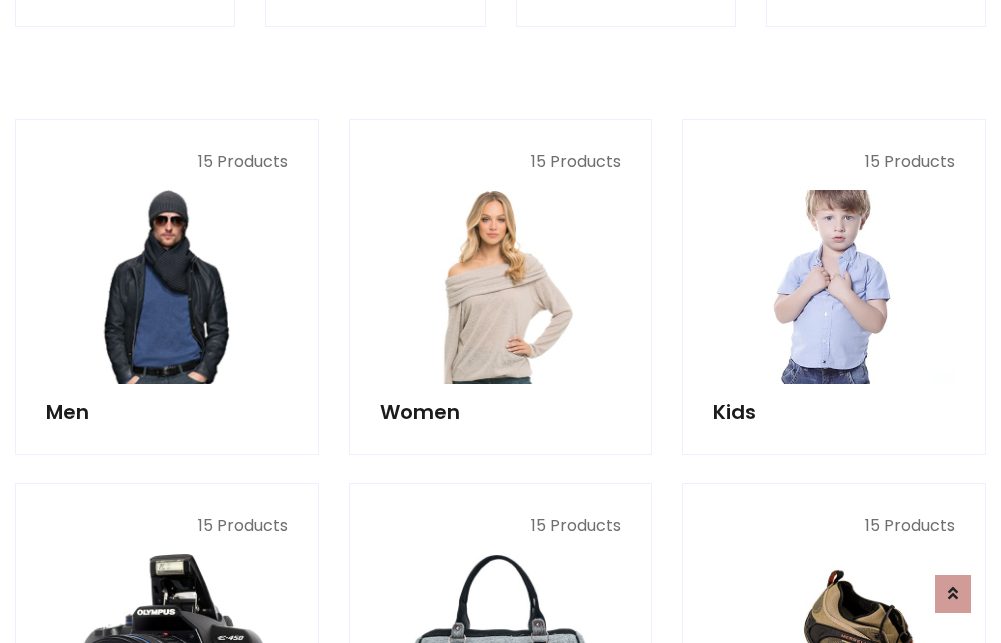 click at bounding box center [834, 287] 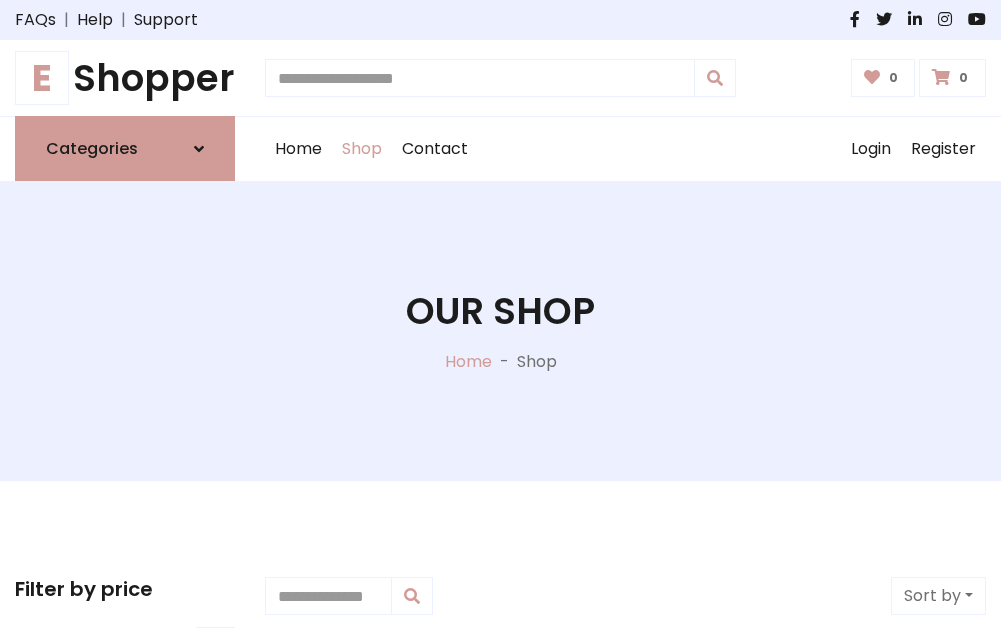 scroll, scrollTop: 549, scrollLeft: 0, axis: vertical 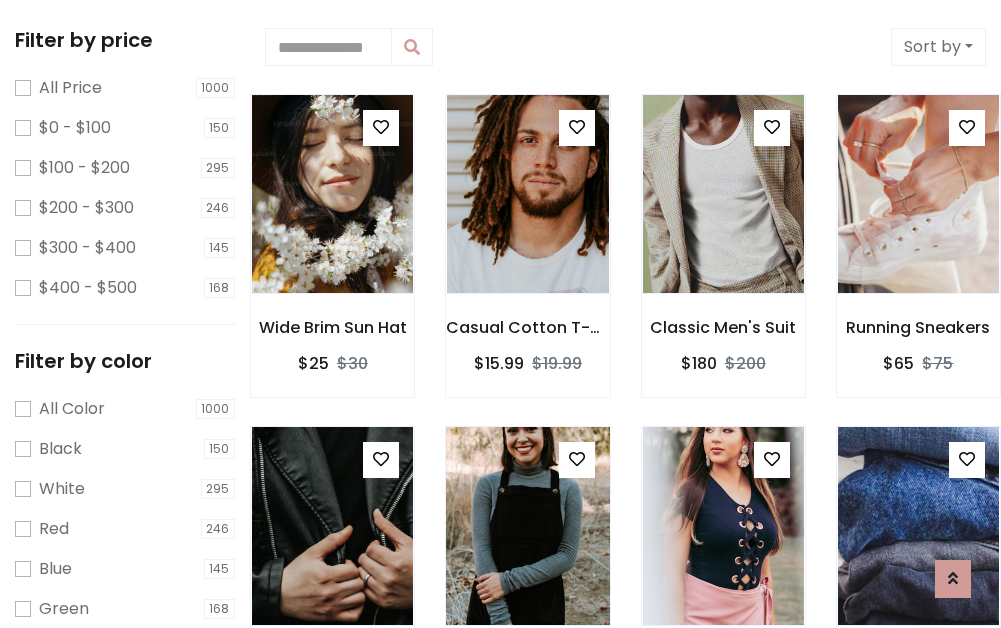 click at bounding box center (381, 127) 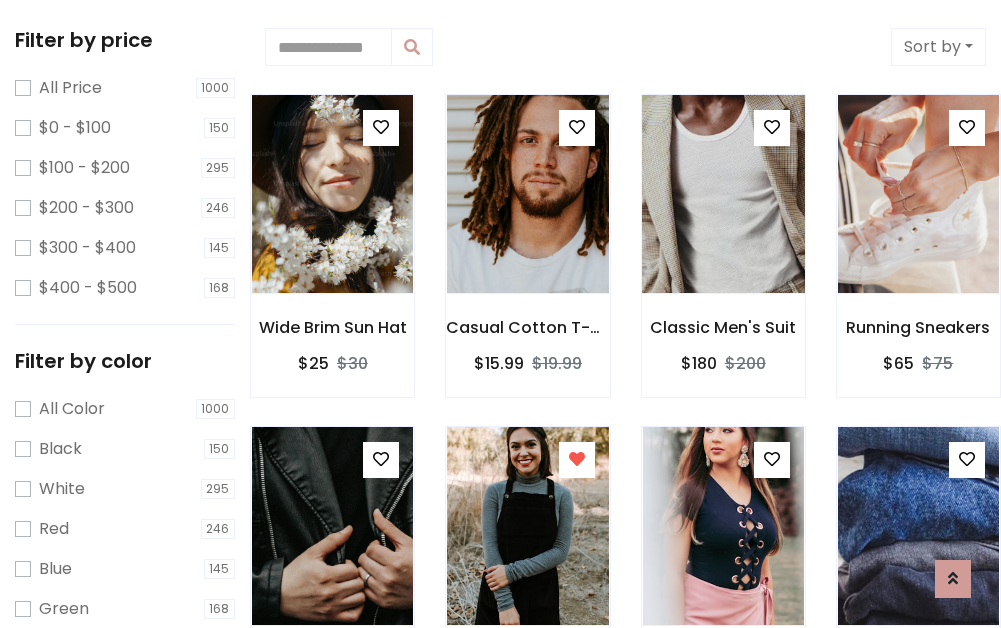 click at bounding box center [723, 194] 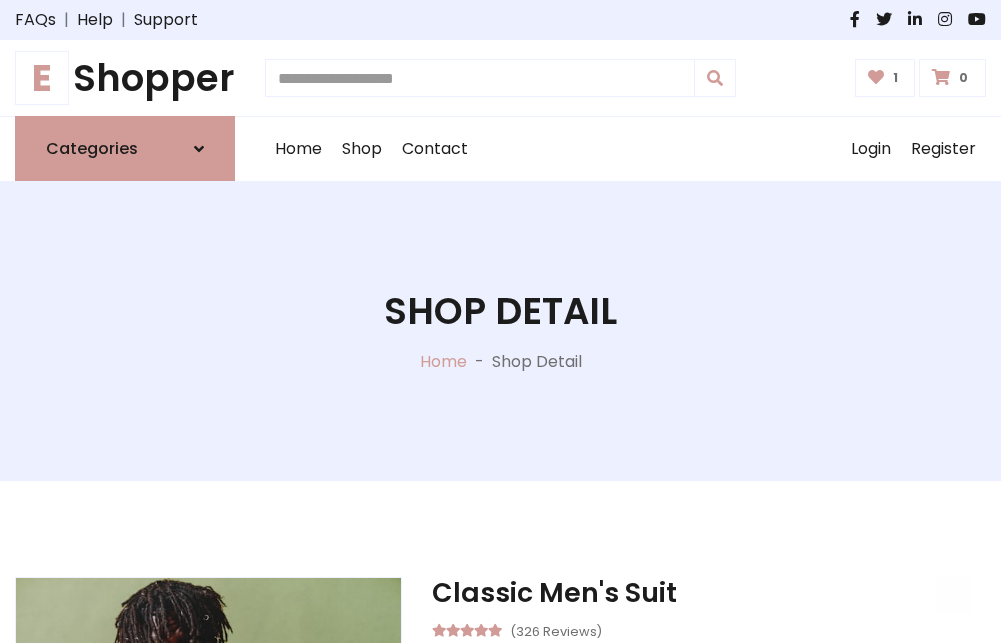 scroll, scrollTop: 262, scrollLeft: 0, axis: vertical 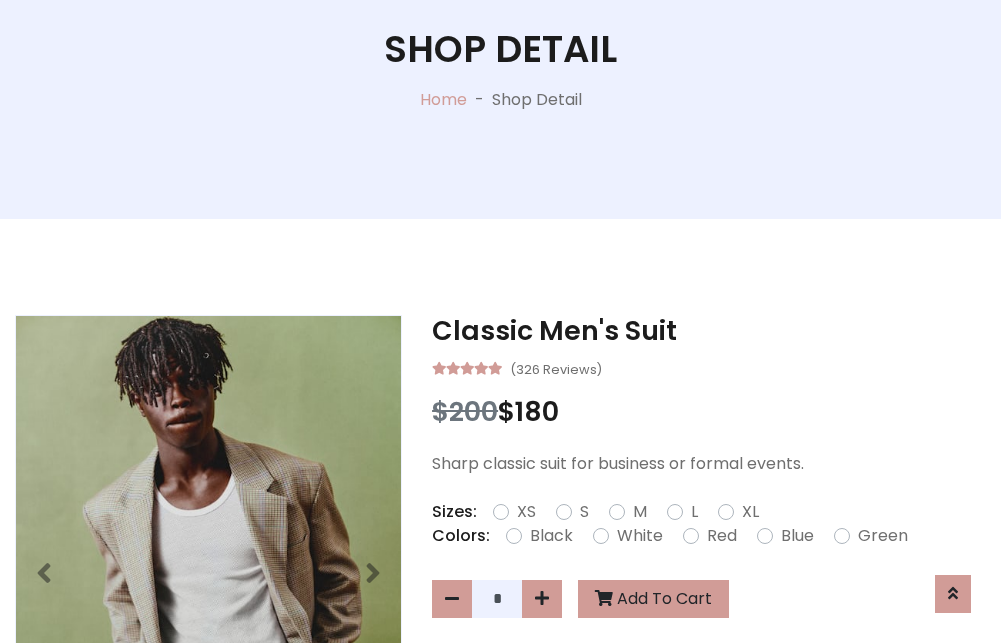click on "XL" at bounding box center [750, 512] 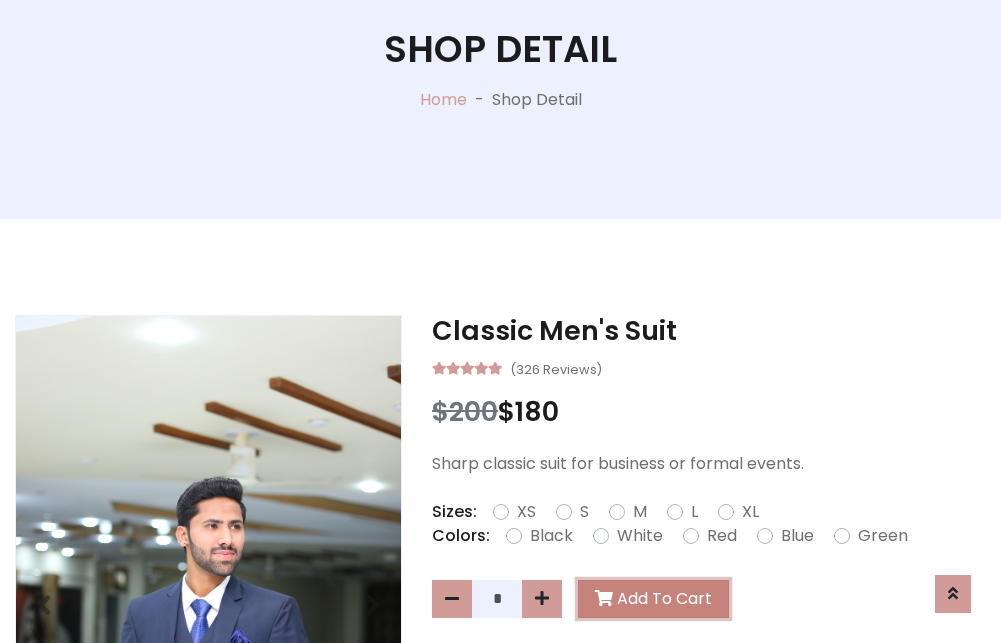 click on "Add To Cart" at bounding box center (653, 599) 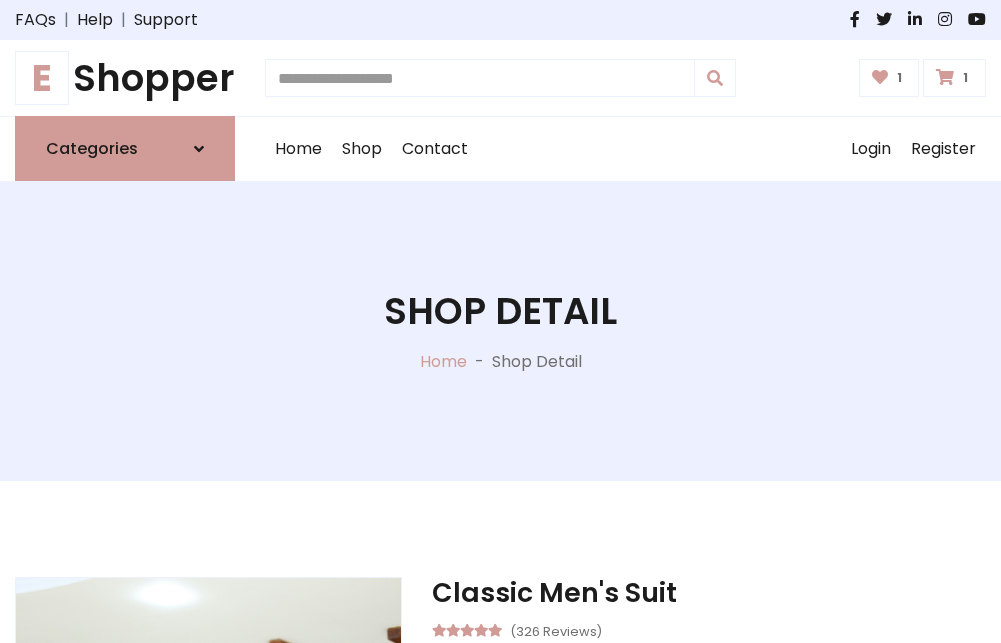 click at bounding box center (945, 77) 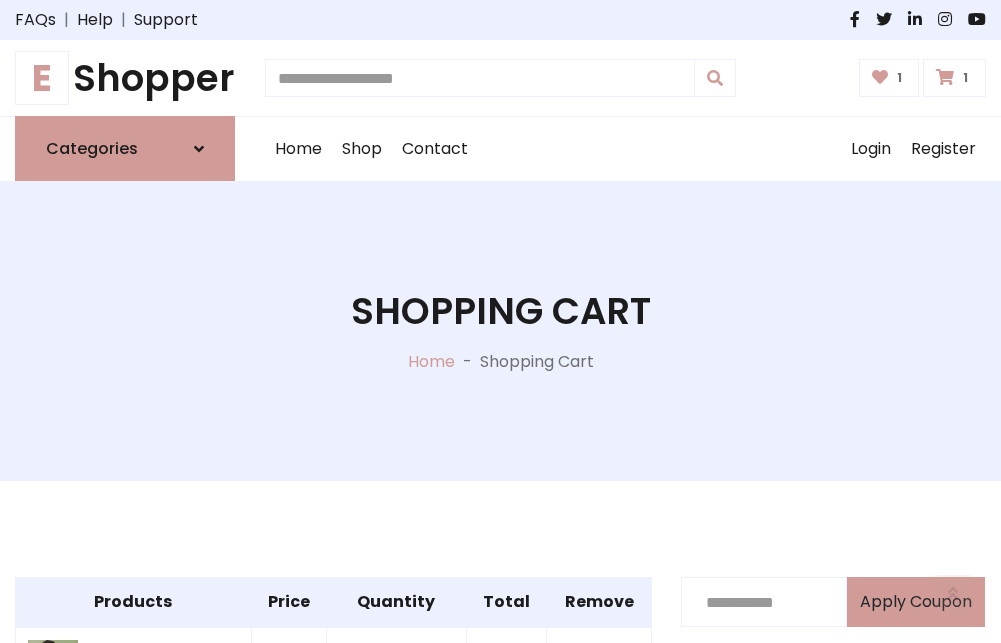 scroll, scrollTop: 570, scrollLeft: 0, axis: vertical 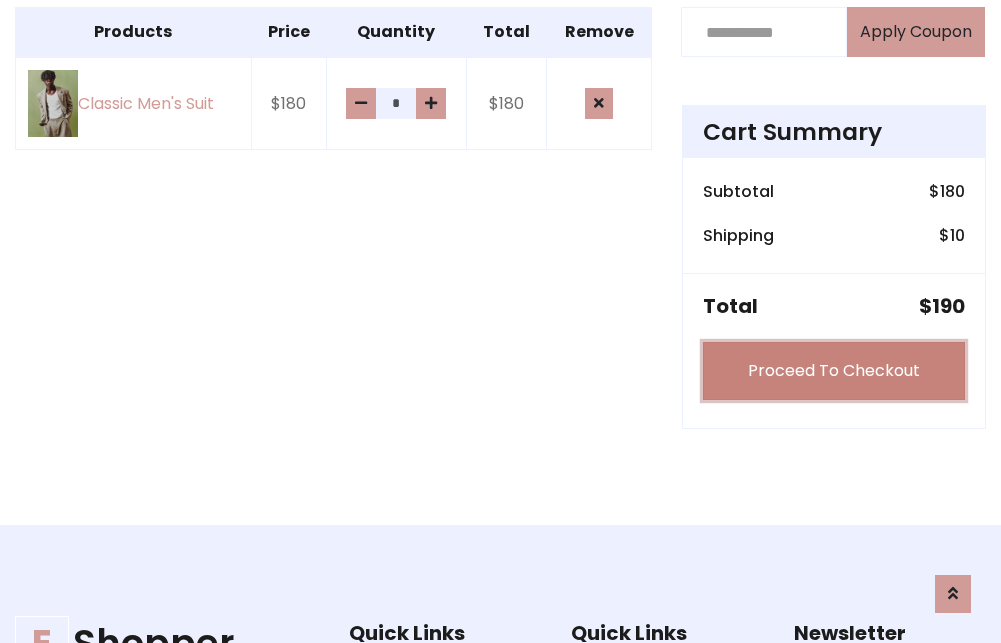 click on "Proceed To Checkout" at bounding box center (834, 371) 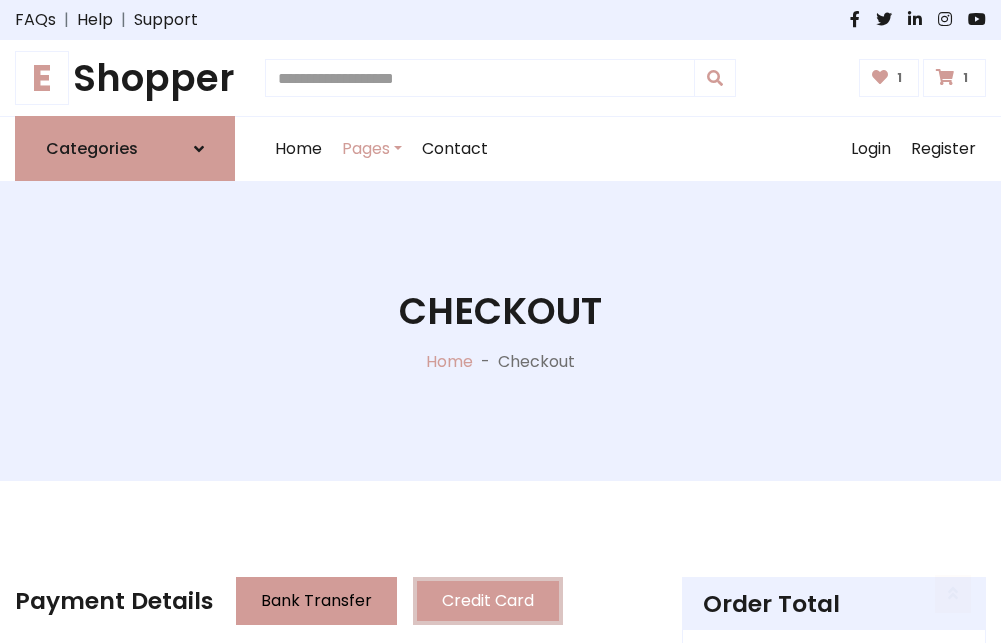 scroll, scrollTop: 201, scrollLeft: 0, axis: vertical 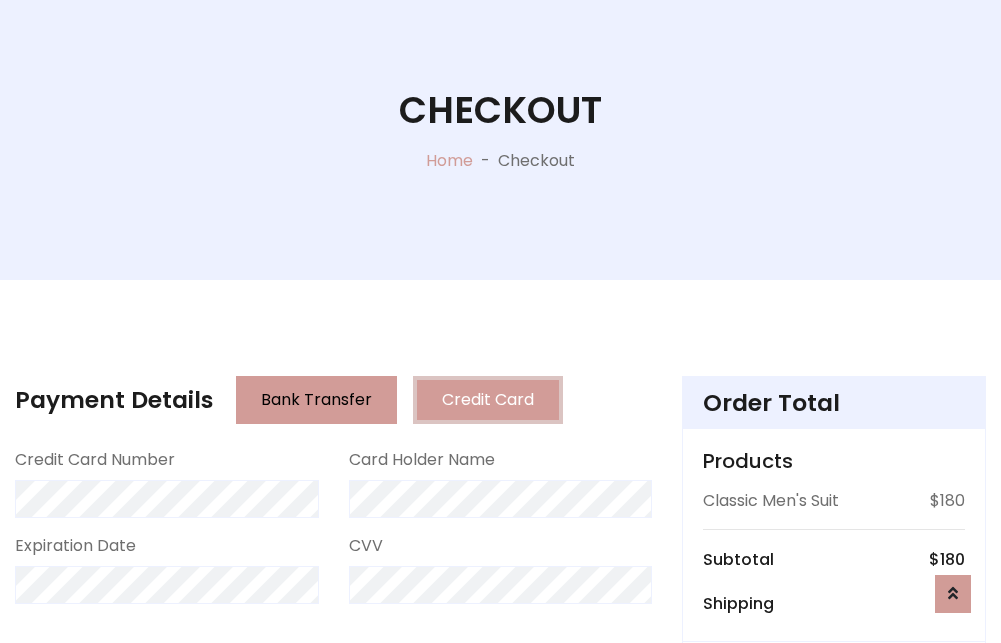 click on "Go to shipping" at bounding box center [834, 817] 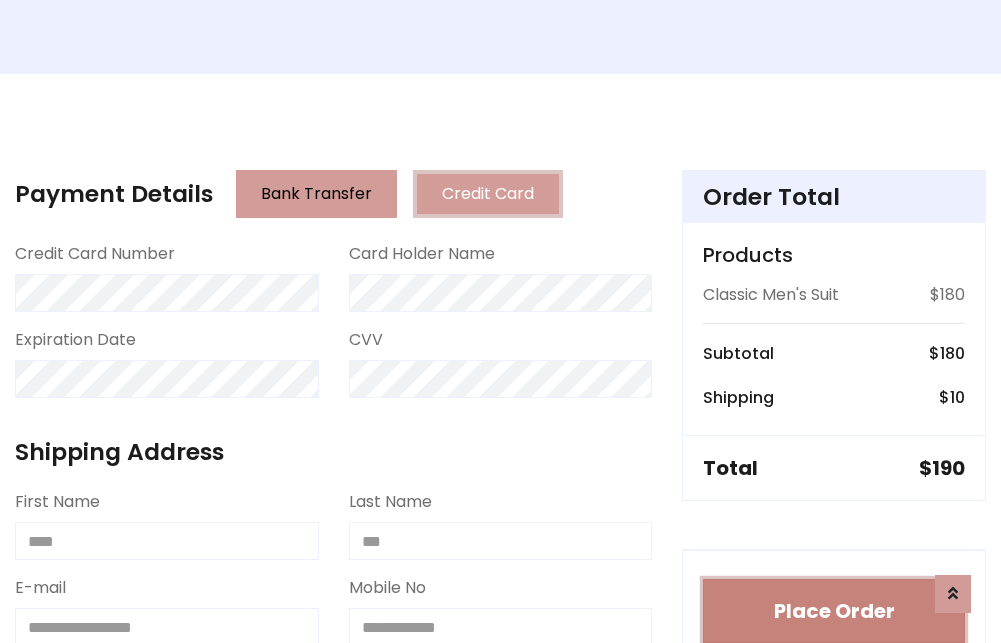 type 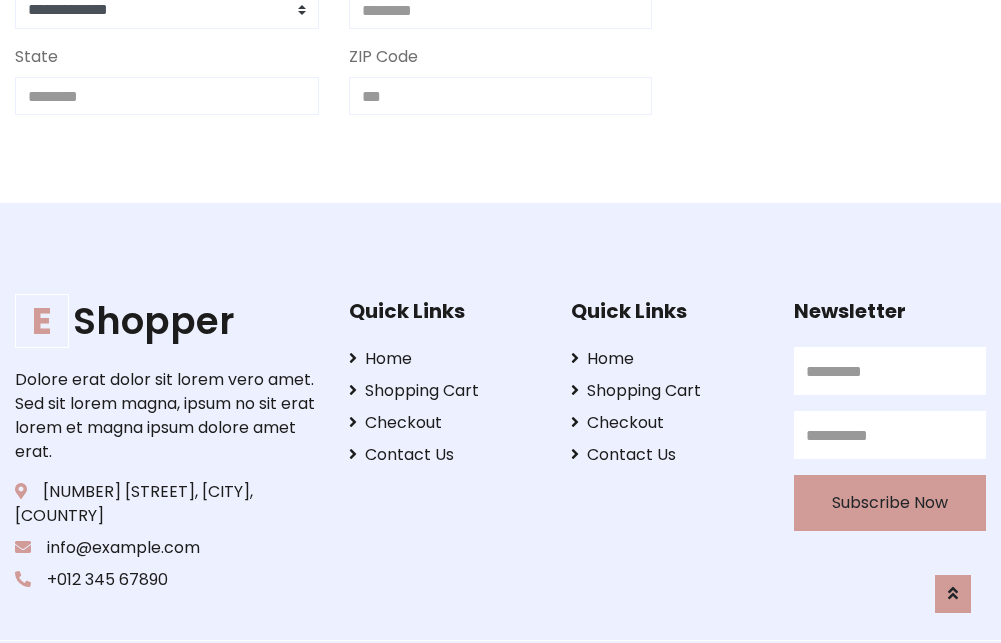 scroll, scrollTop: 713, scrollLeft: 0, axis: vertical 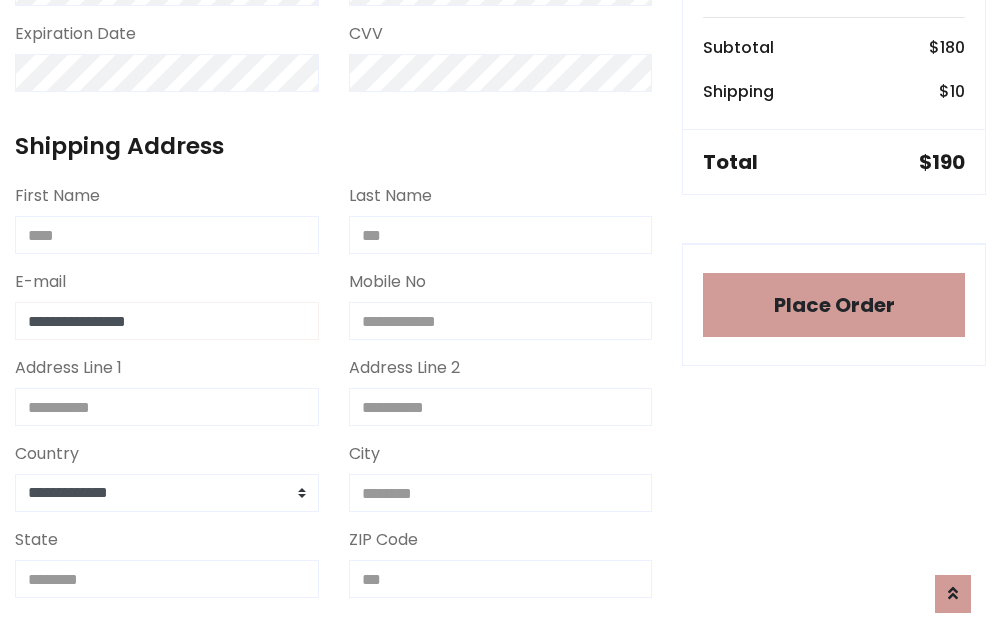 type on "**********" 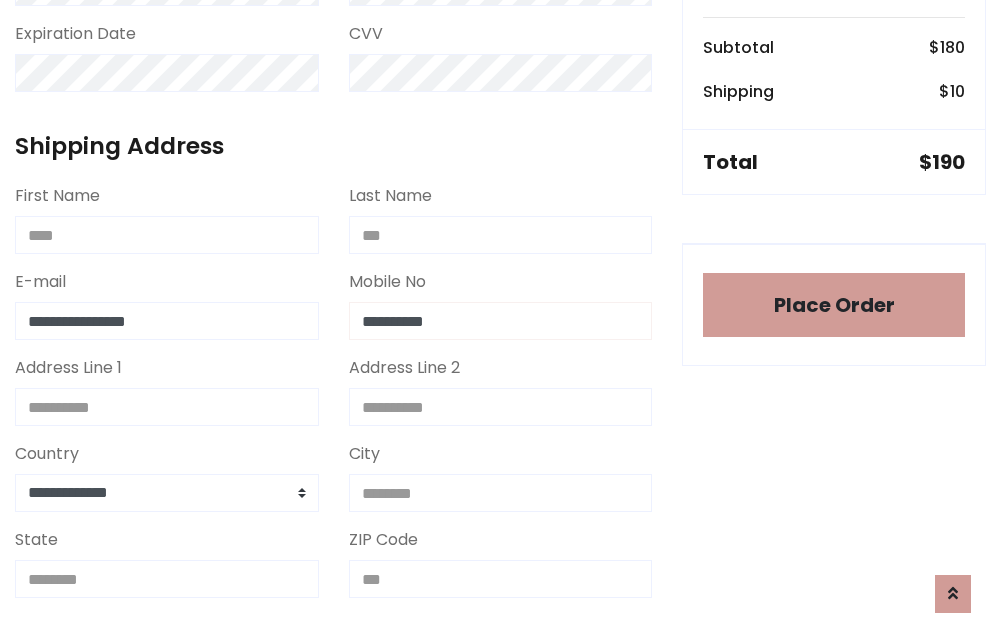 scroll, scrollTop: 573, scrollLeft: 0, axis: vertical 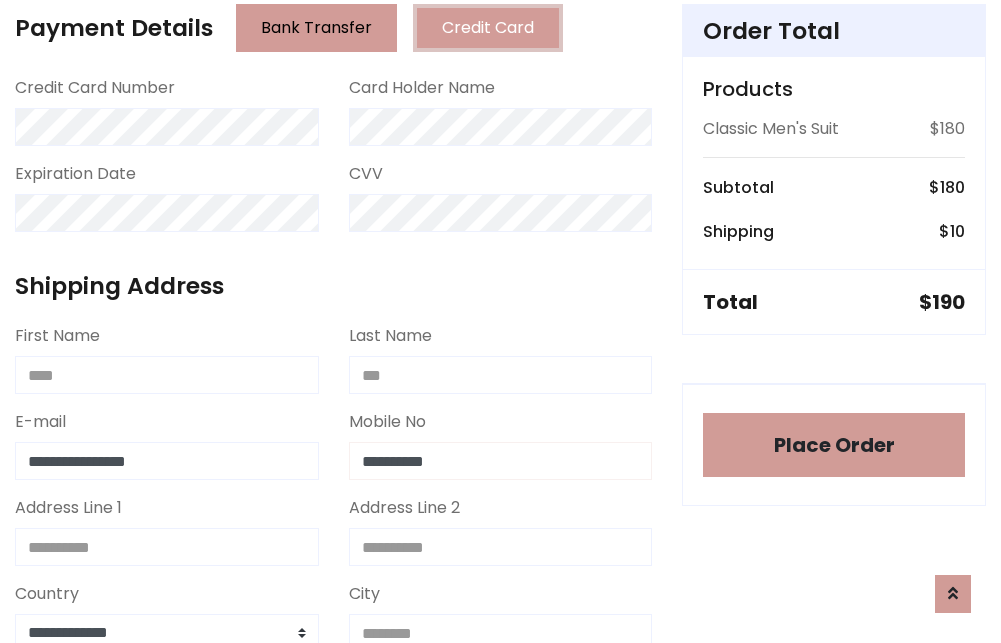 type on "**********" 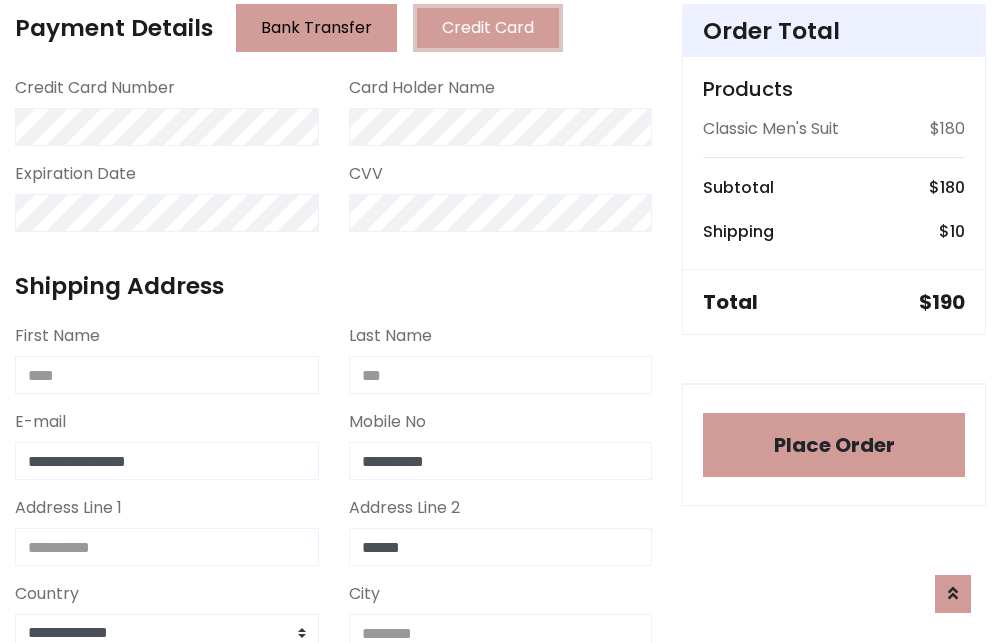 type on "******" 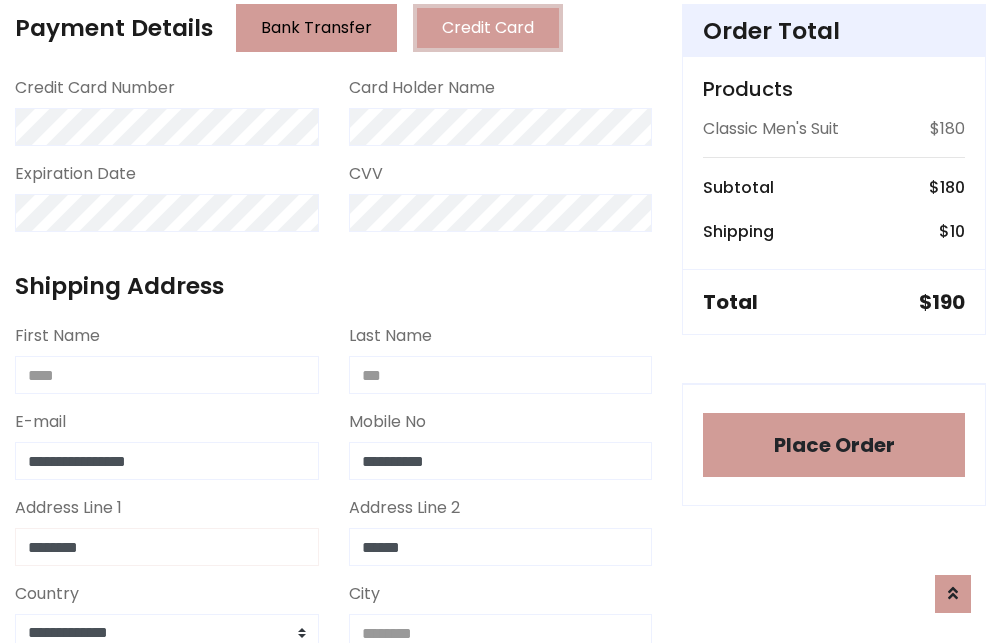 type on "********" 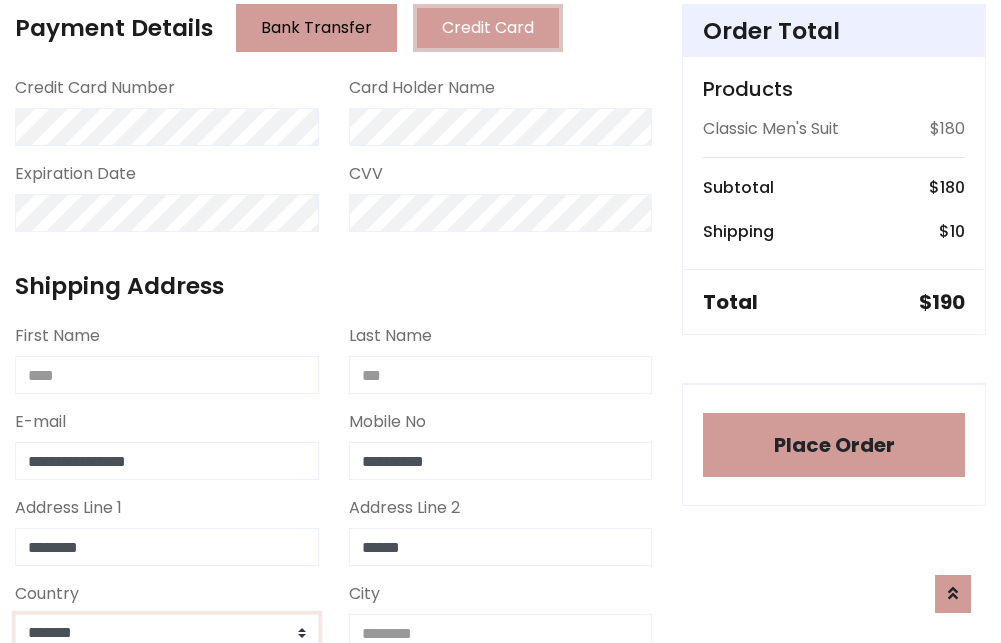 scroll, scrollTop: 583, scrollLeft: 0, axis: vertical 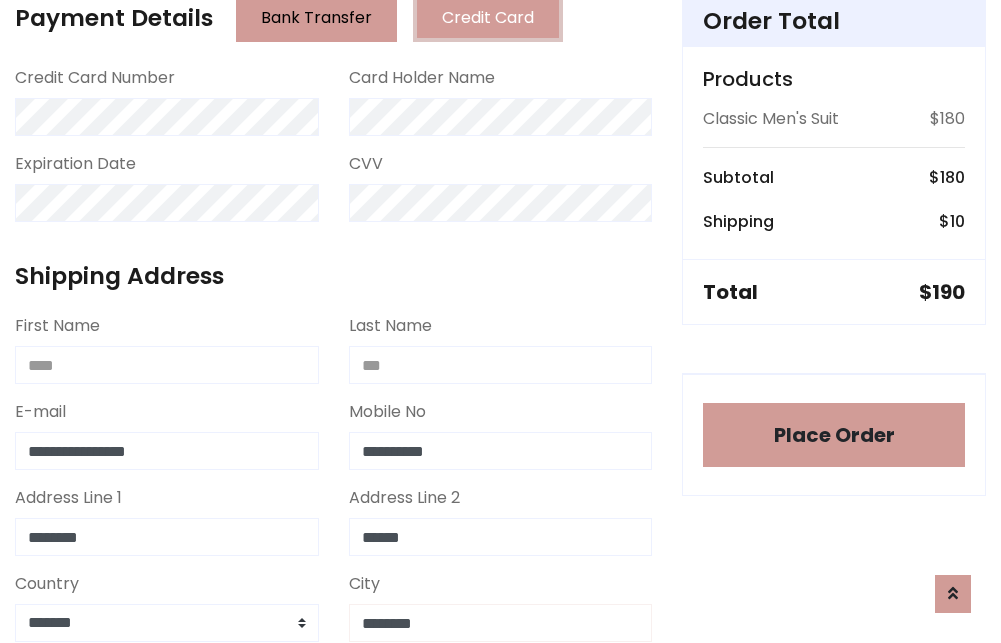 type on "********" 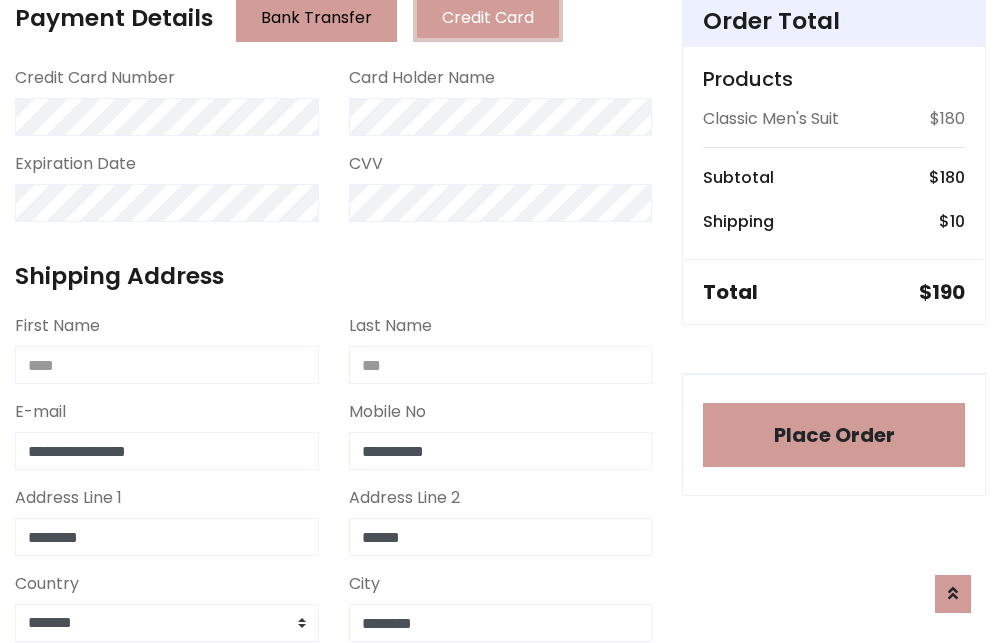 scroll, scrollTop: 971, scrollLeft: 0, axis: vertical 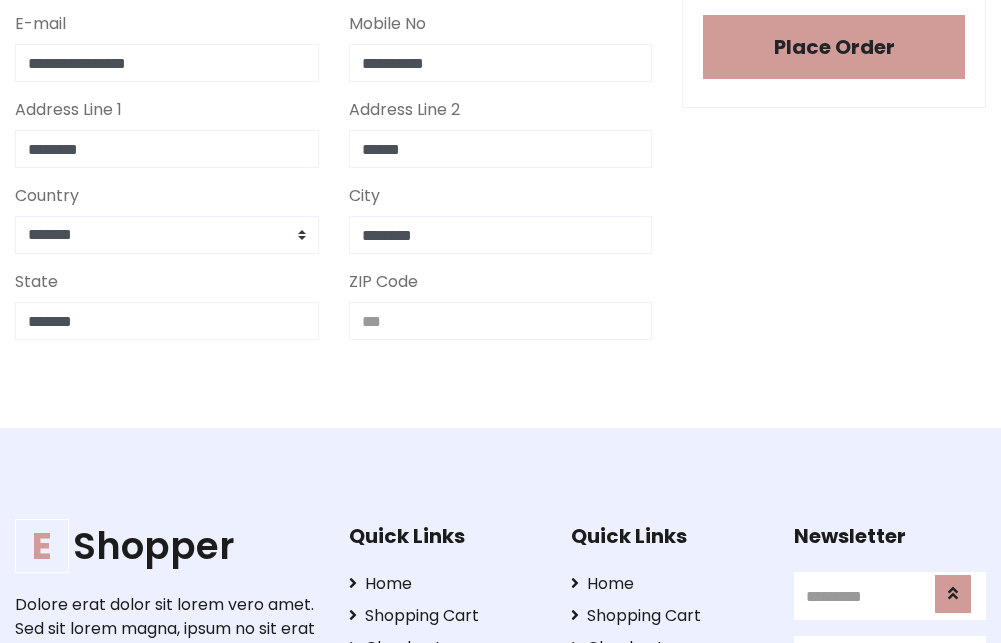 type on "*******" 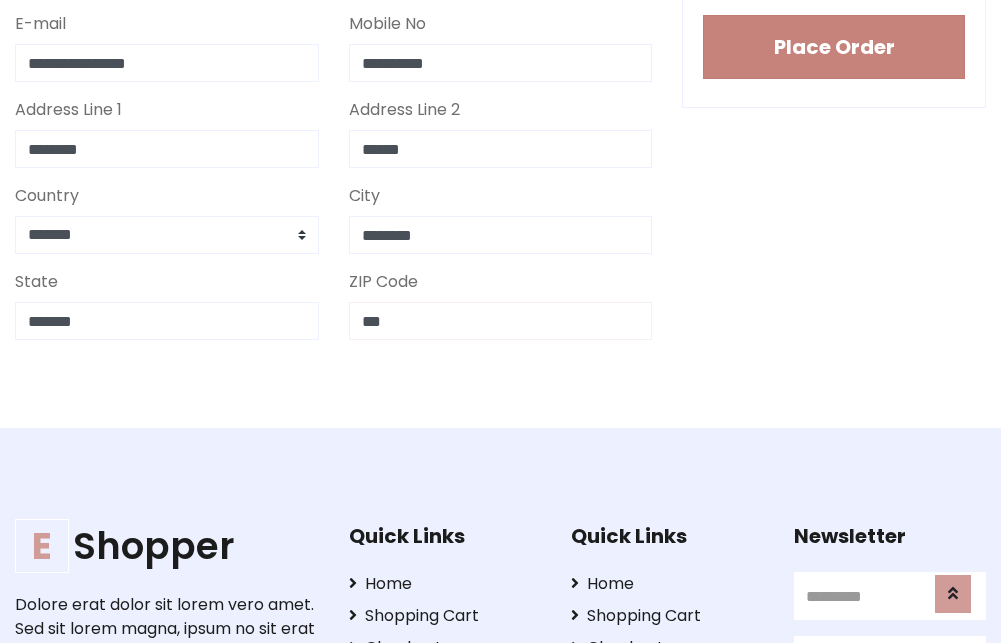 type on "***" 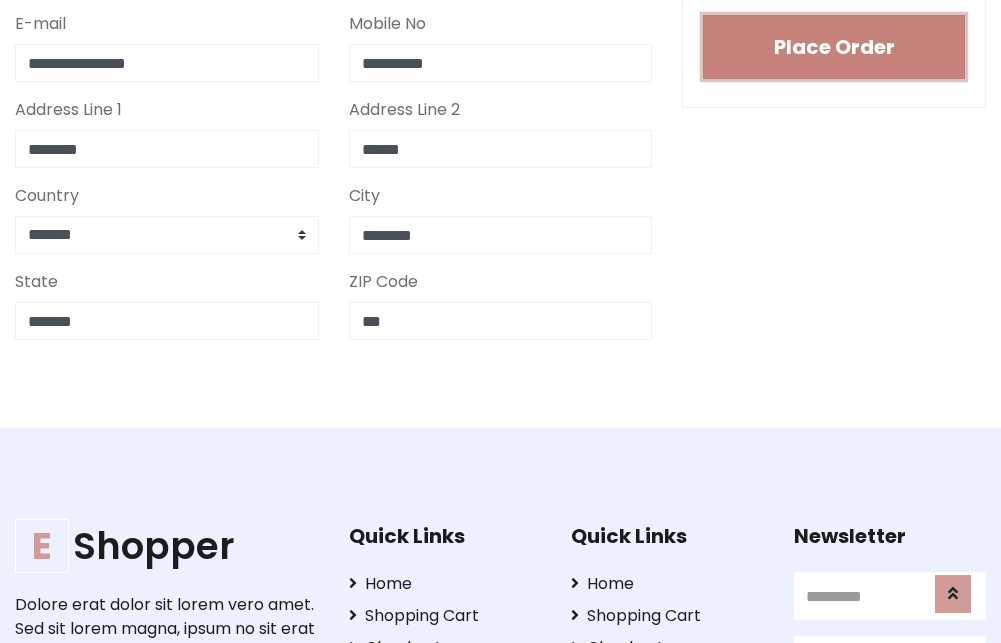 click on "Place Order" at bounding box center (834, 47) 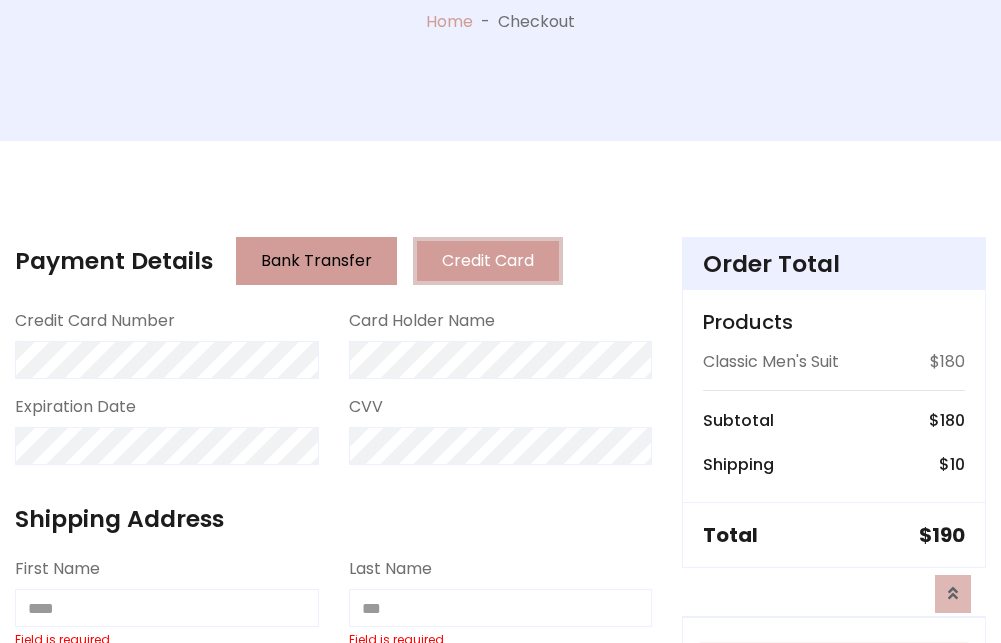 scroll, scrollTop: 0, scrollLeft: 0, axis: both 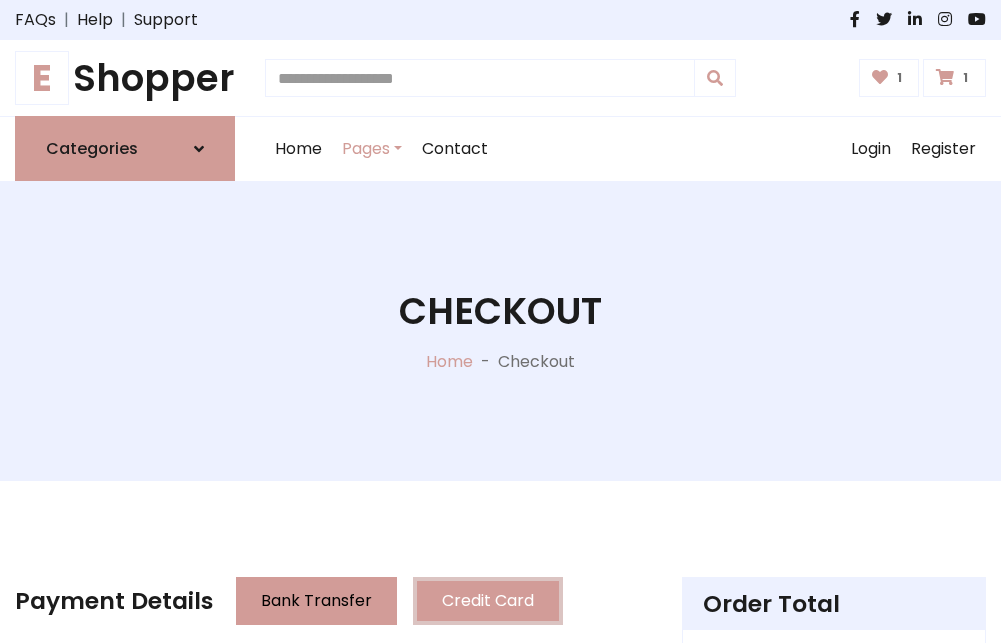 click on "E" at bounding box center [42, 78] 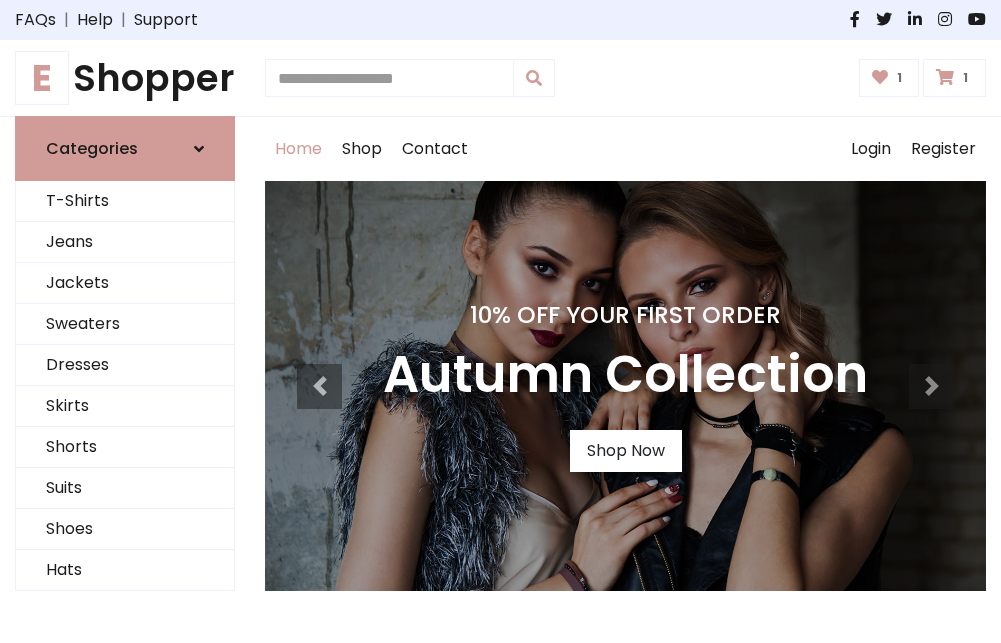 scroll, scrollTop: 0, scrollLeft: 0, axis: both 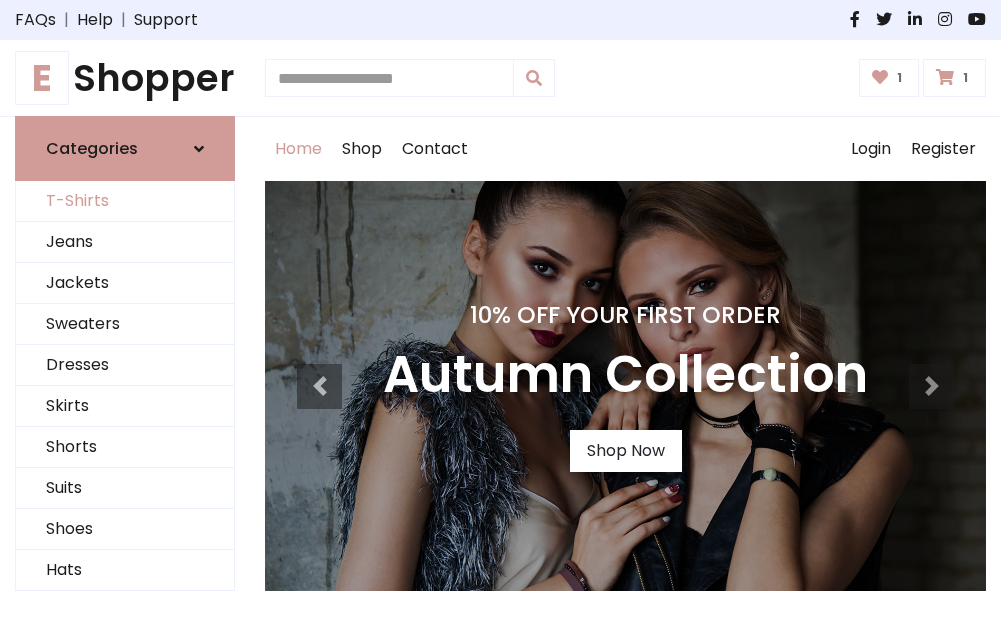 click on "T-Shirts" at bounding box center (125, 201) 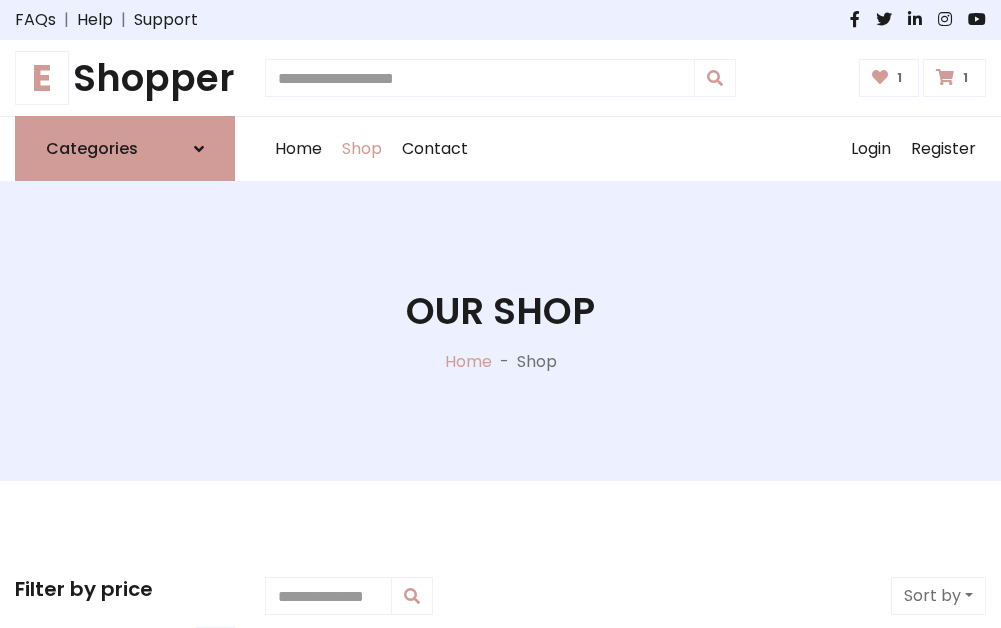 scroll, scrollTop: 0, scrollLeft: 0, axis: both 